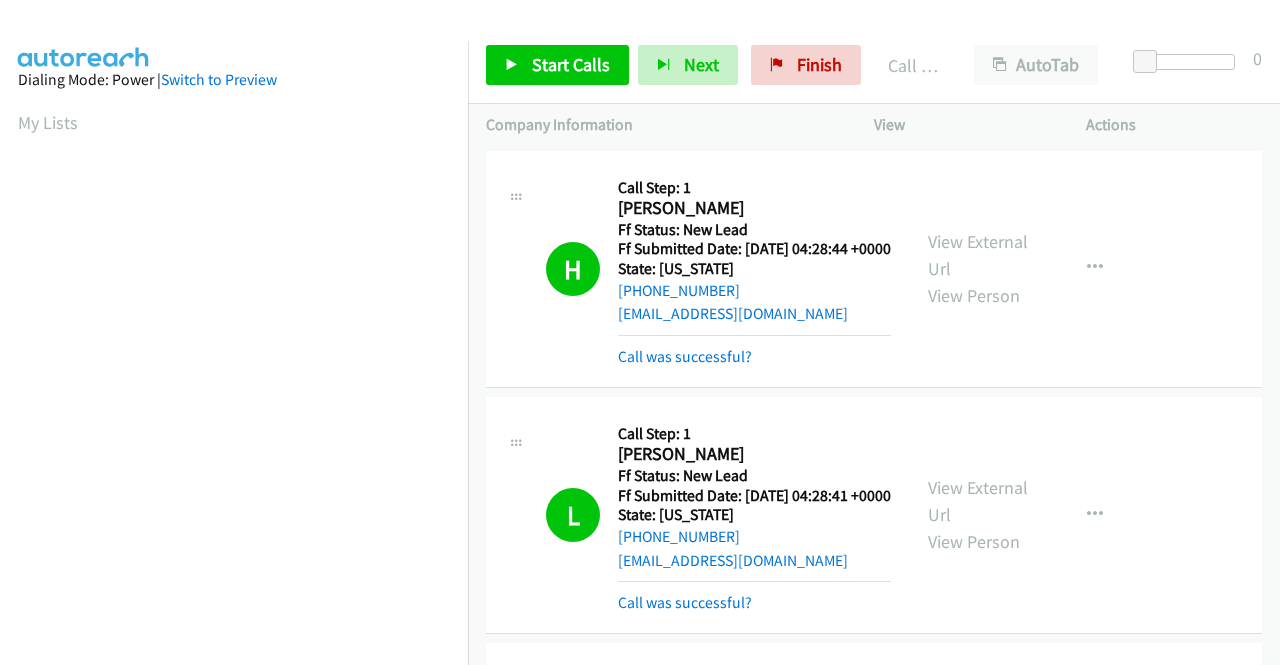scroll, scrollTop: 0, scrollLeft: 0, axis: both 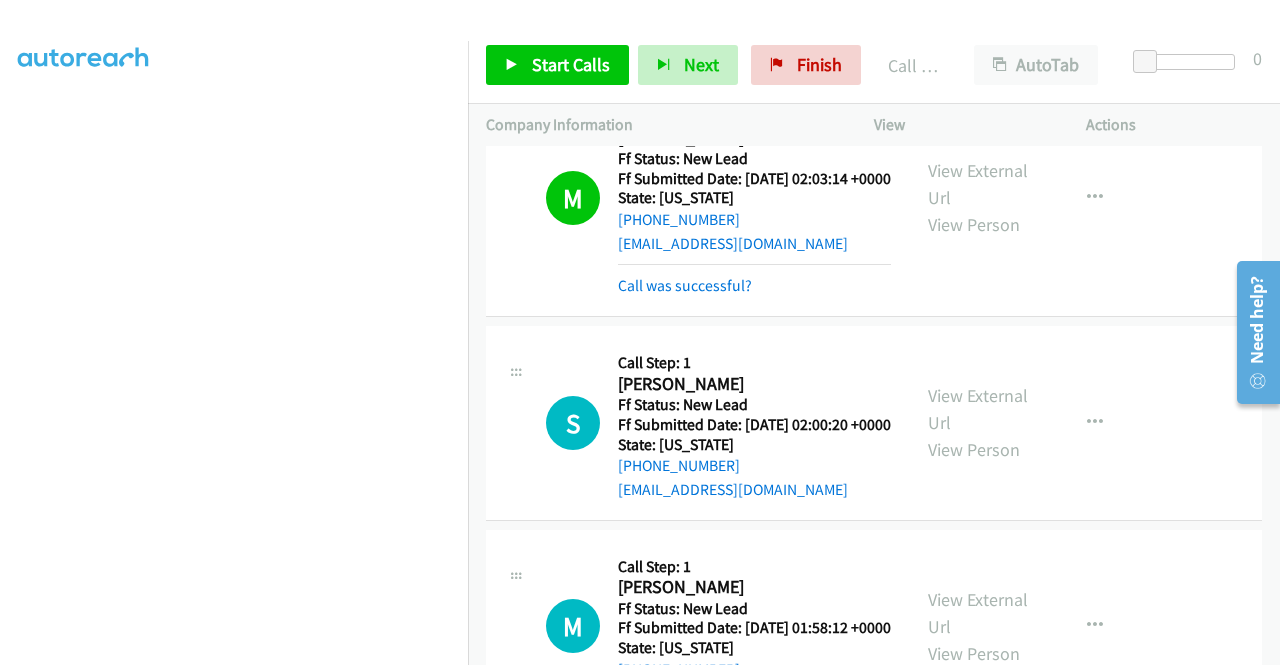 click on "A
Callback Scheduled
Call Step: 1
Amna Al Jawher
America/New_York
Ff Status: New Lead
Ff Submitted Date: [DATE] 02:05:52 +0000
State: [US_STATE]
[PHONE_NUMBER]
[EMAIL_ADDRESS][DOMAIN_NAME]
Call was successful?
View External Url
View Person
View External Url
Email
Schedule/Manage Callback
Skip Call
Add to do not call list" at bounding box center [874, -48] 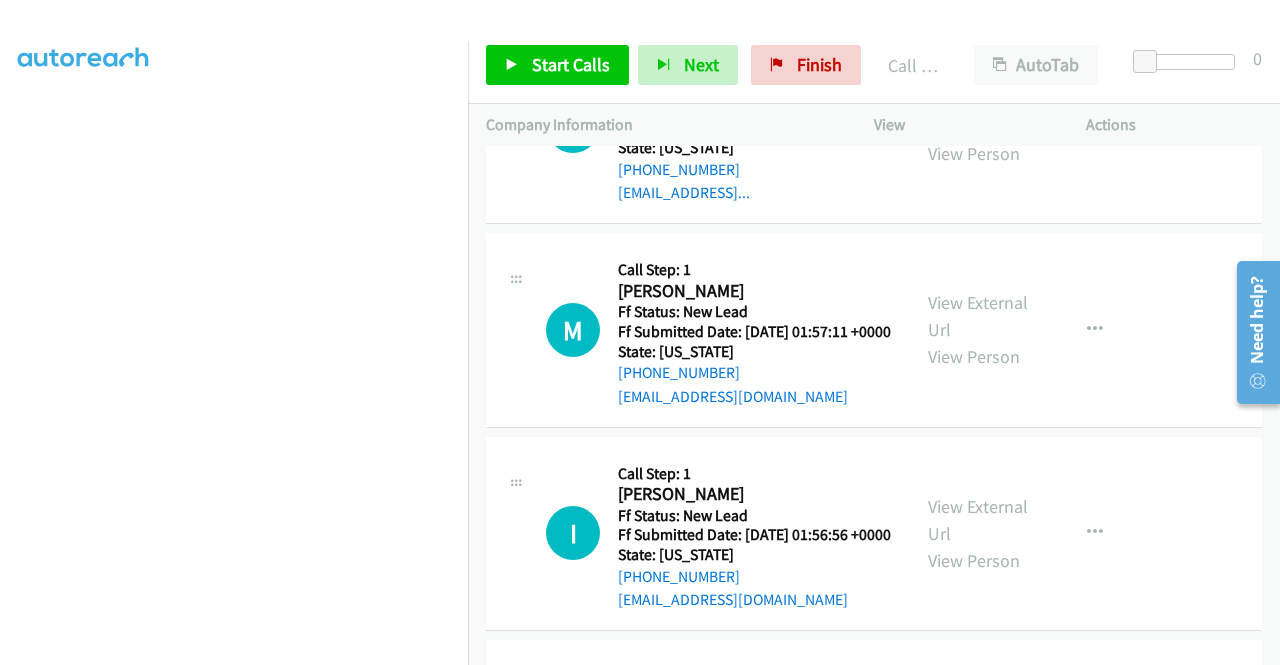 scroll, scrollTop: 9157, scrollLeft: 0, axis: vertical 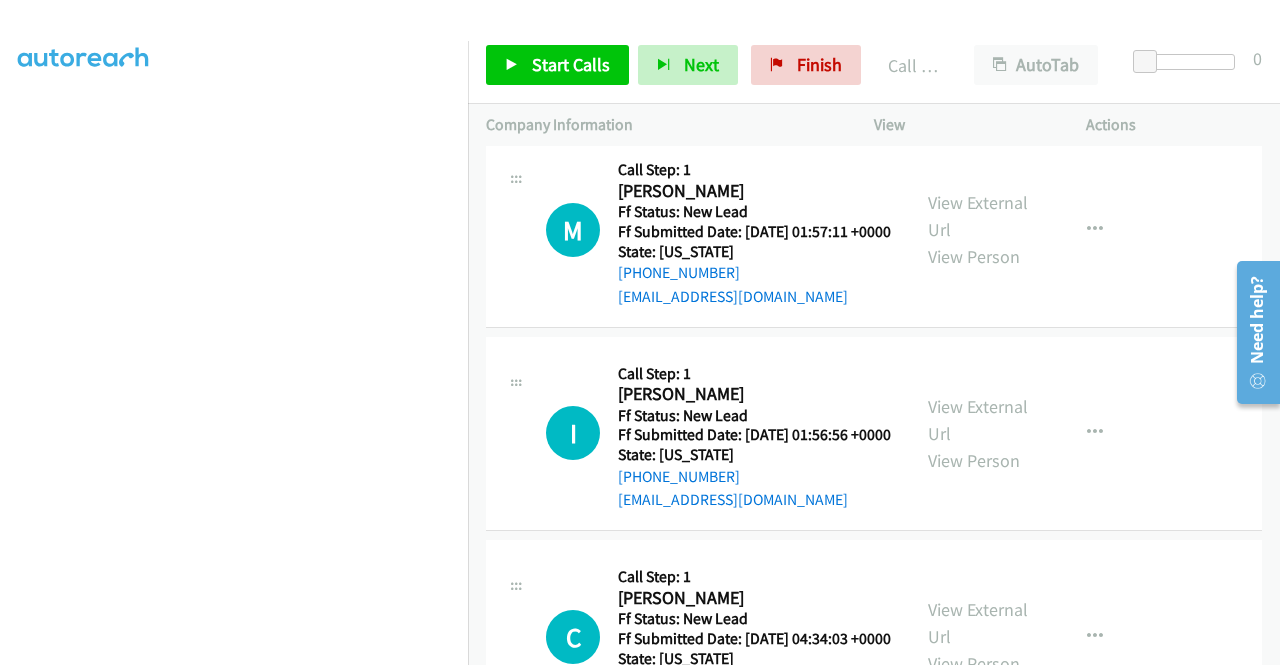 click on "View External Url" at bounding box center [978, -191] 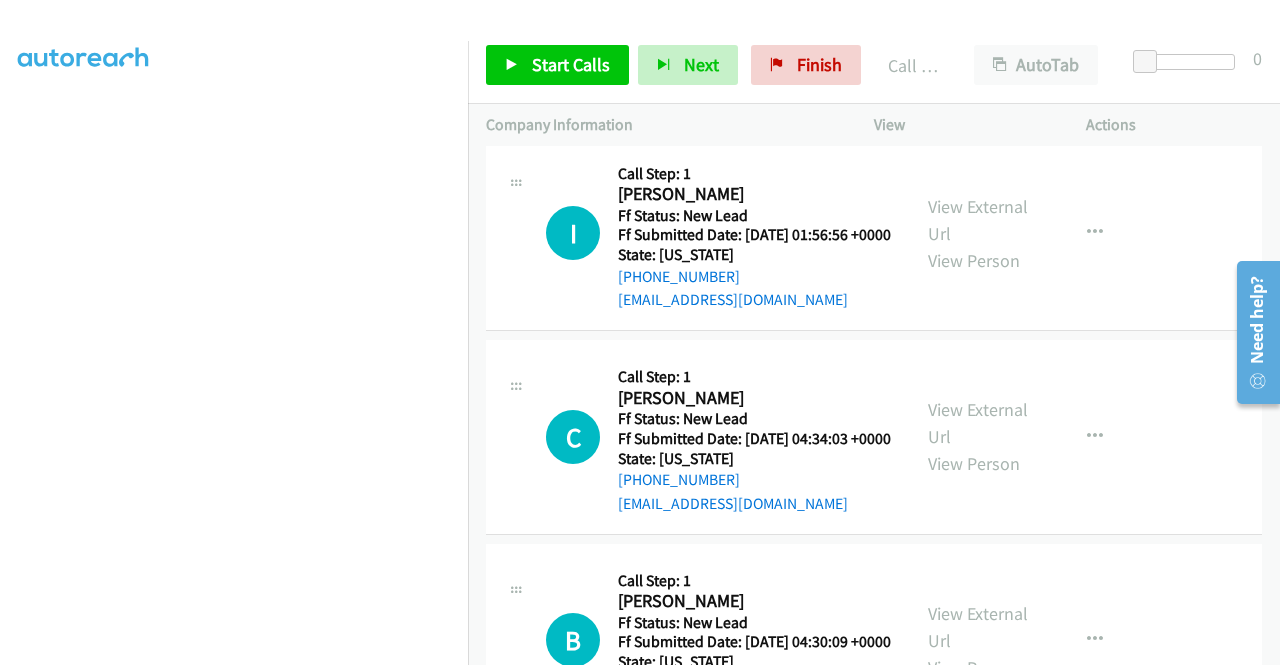 click on "View External Url" at bounding box center (978, 16) 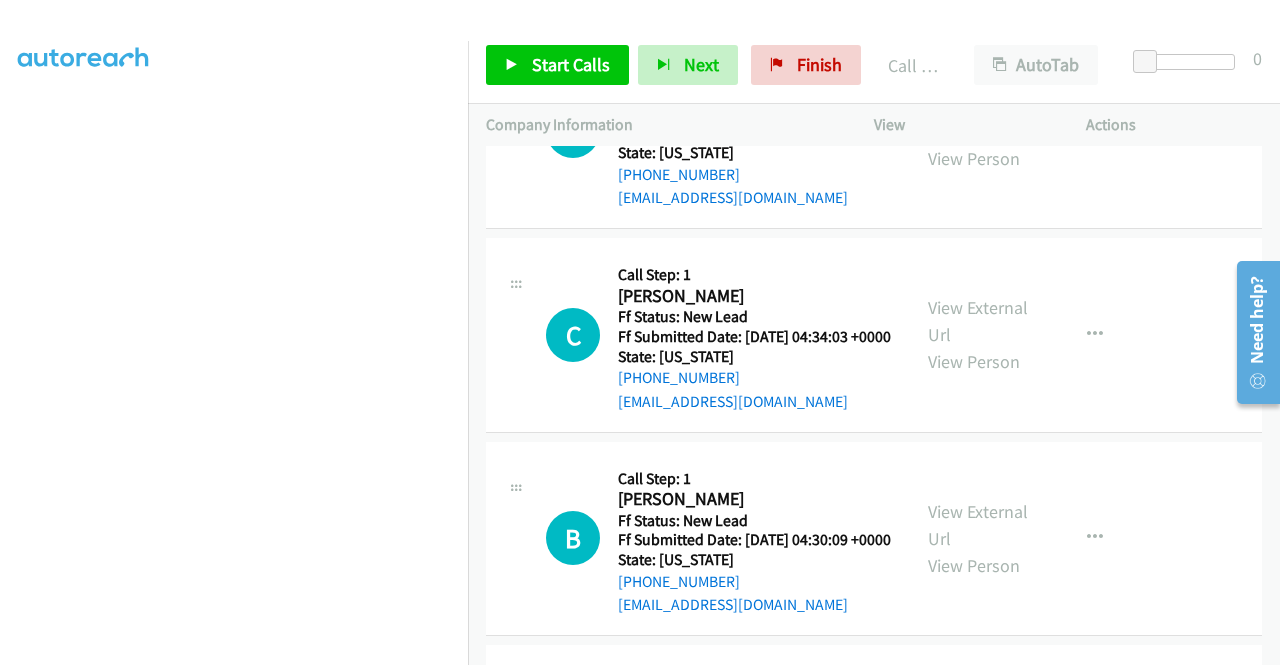 scroll, scrollTop: 9557, scrollLeft: 0, axis: vertical 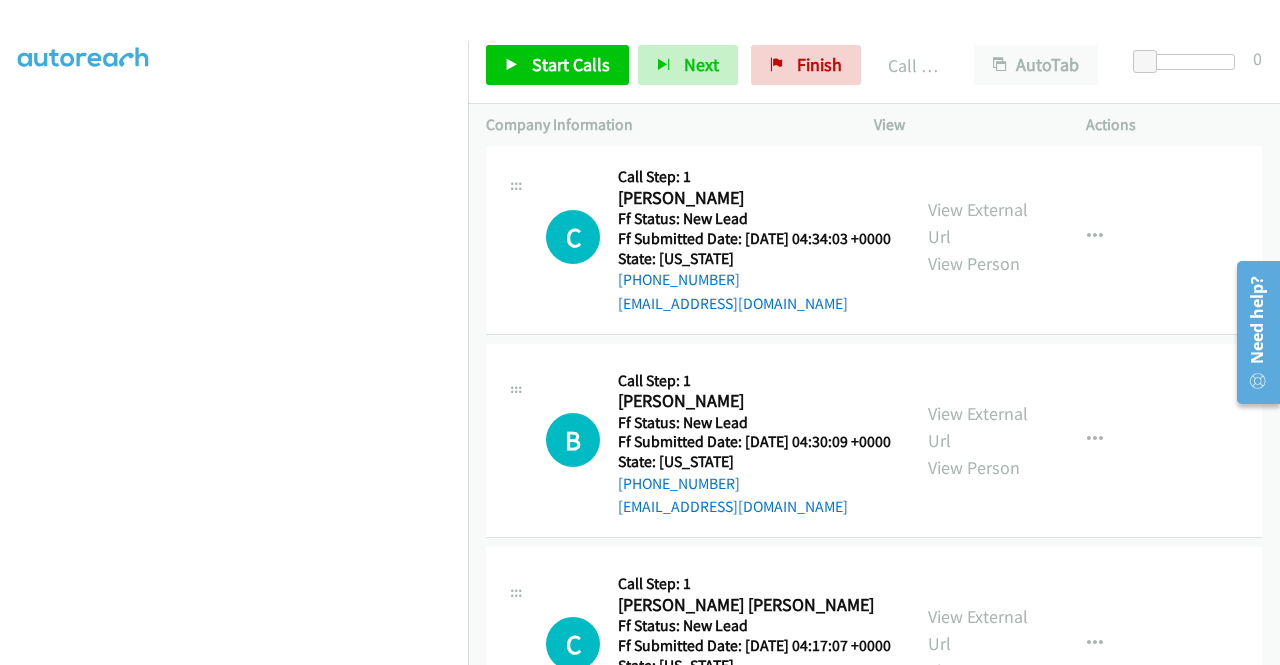 click on "View External Url" at bounding box center (978, 20) 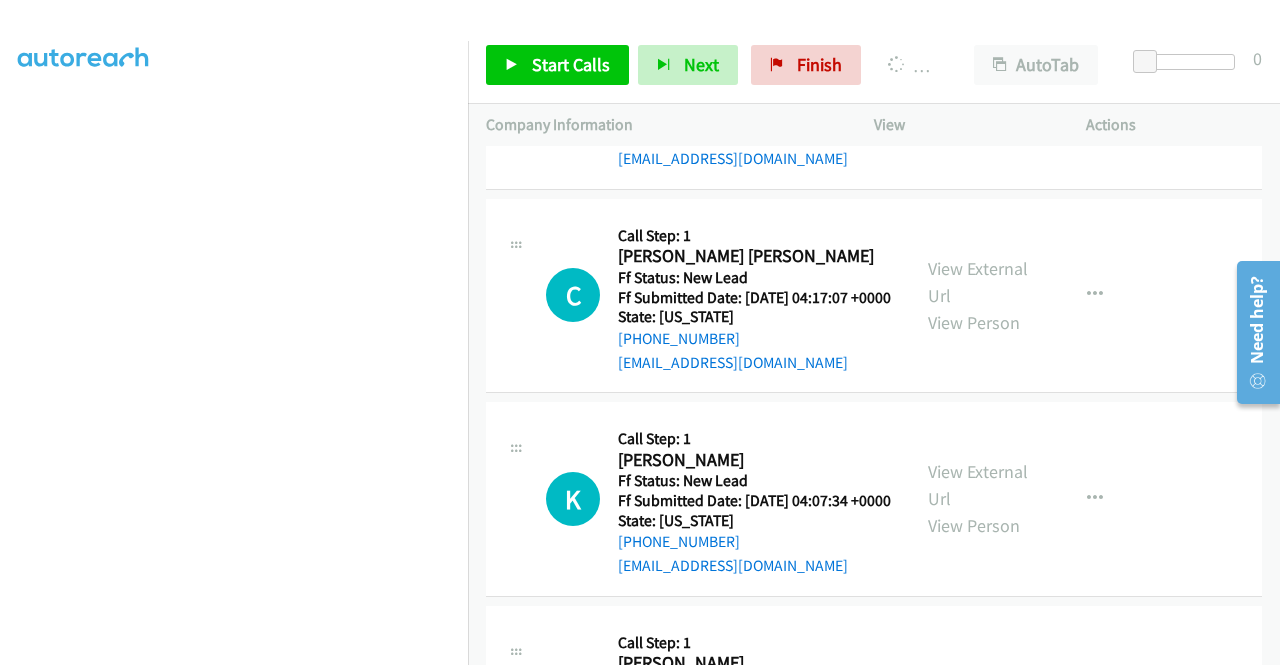 scroll, scrollTop: 9999, scrollLeft: 0, axis: vertical 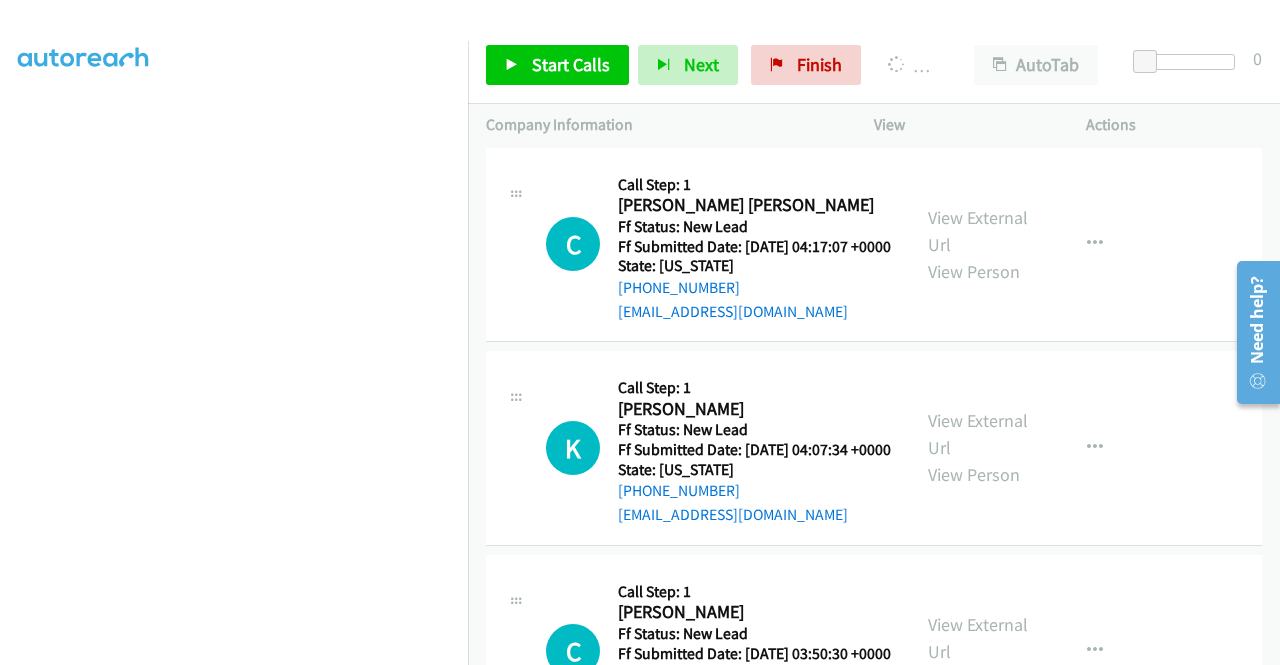 click on "View External Url" at bounding box center [978, -176] 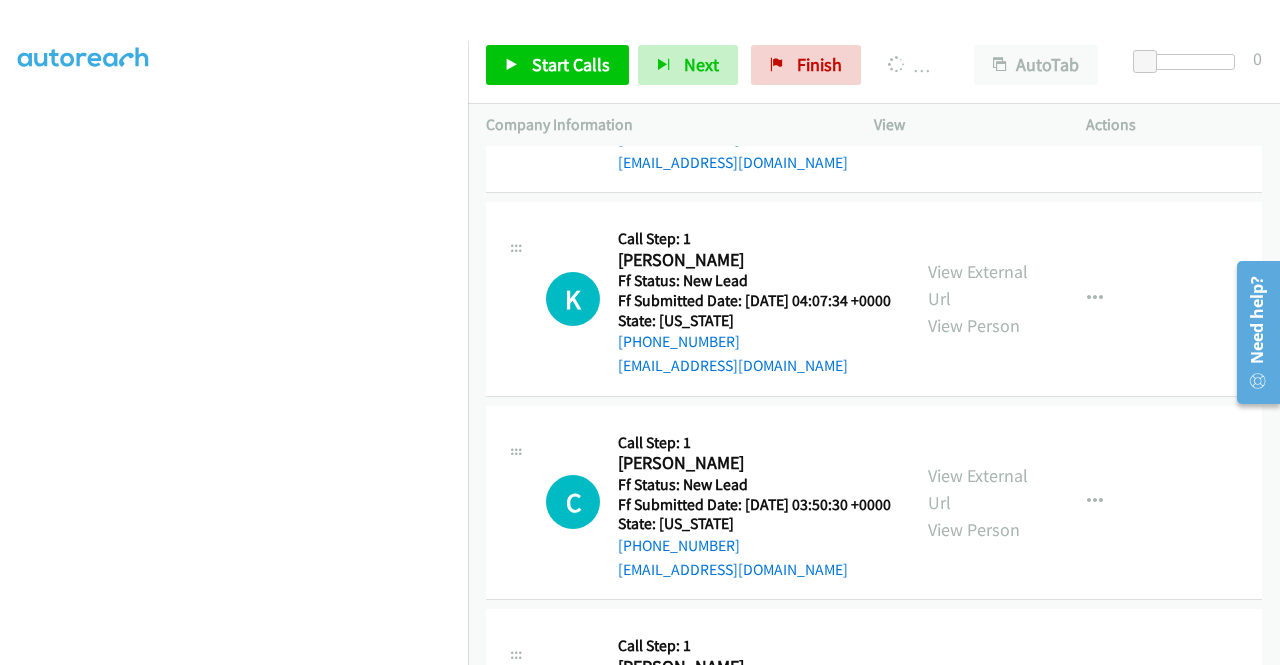 scroll, scrollTop: 10199, scrollLeft: 0, axis: vertical 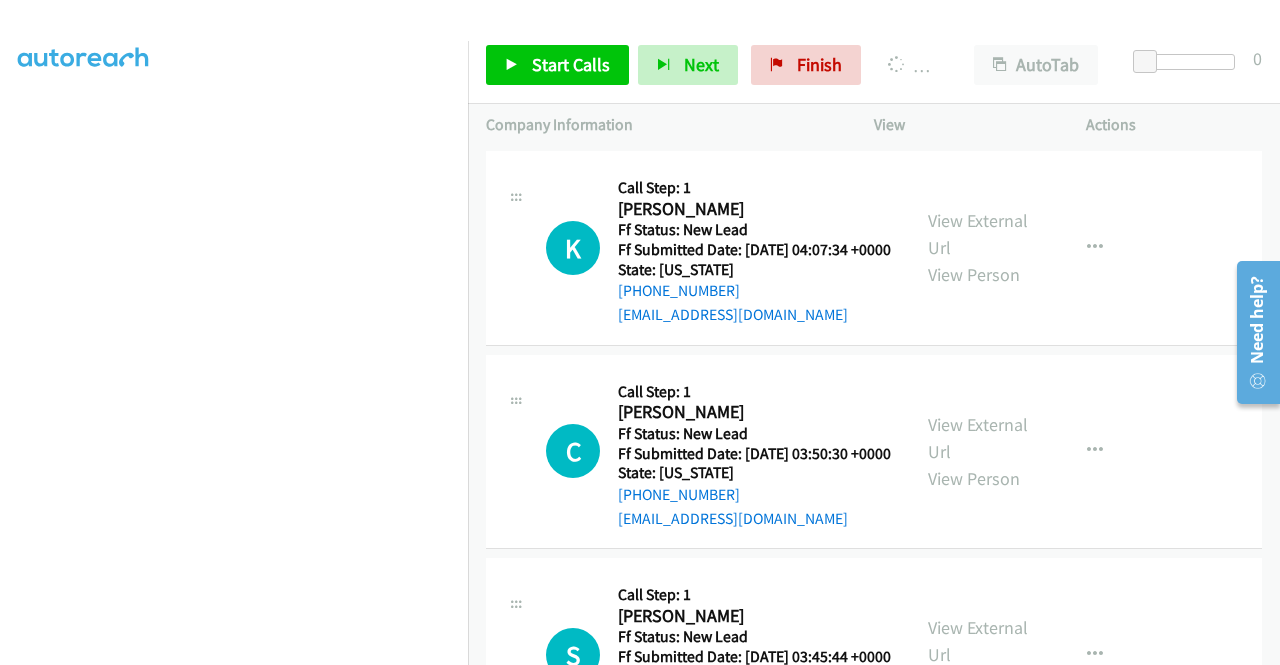 click on "View External Url" at bounding box center [978, -173] 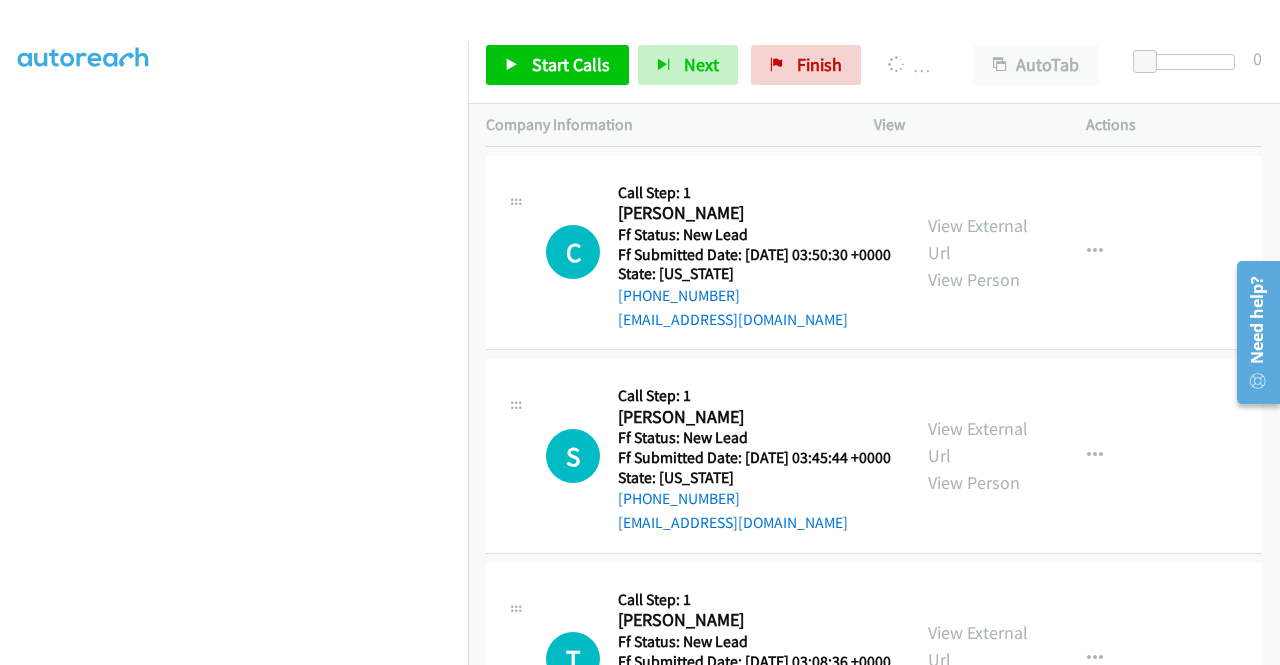 scroll, scrollTop: 10399, scrollLeft: 0, axis: vertical 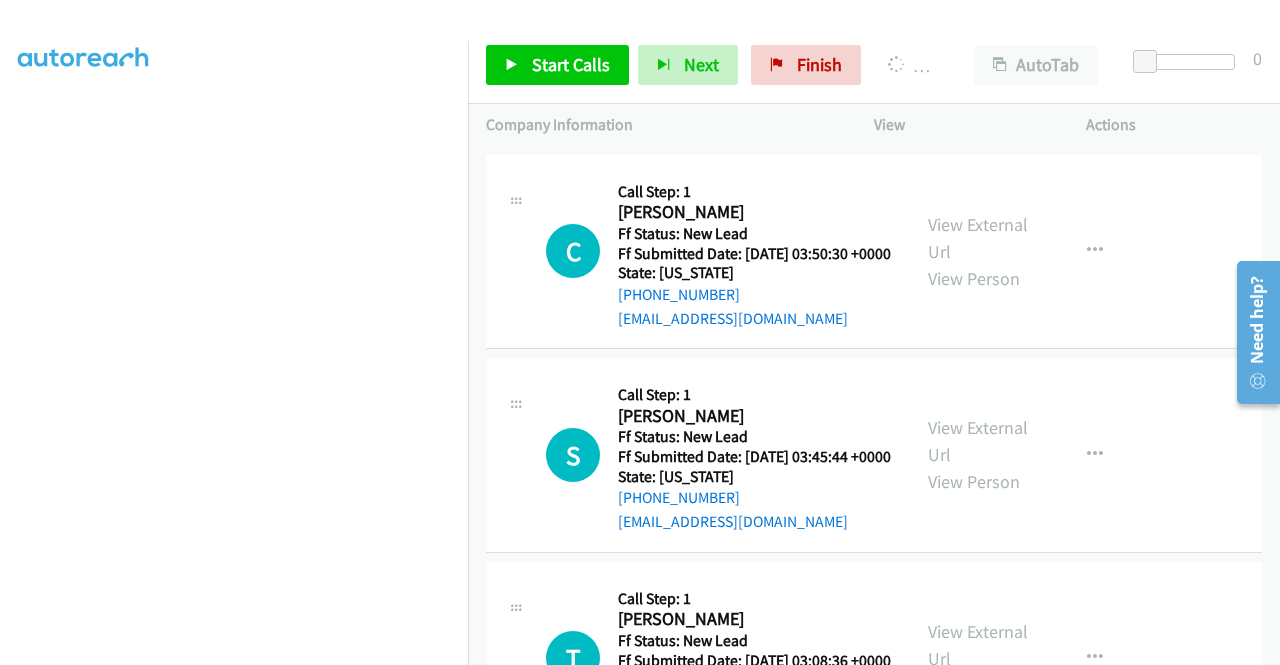 click on "View External Url" at bounding box center (978, -169) 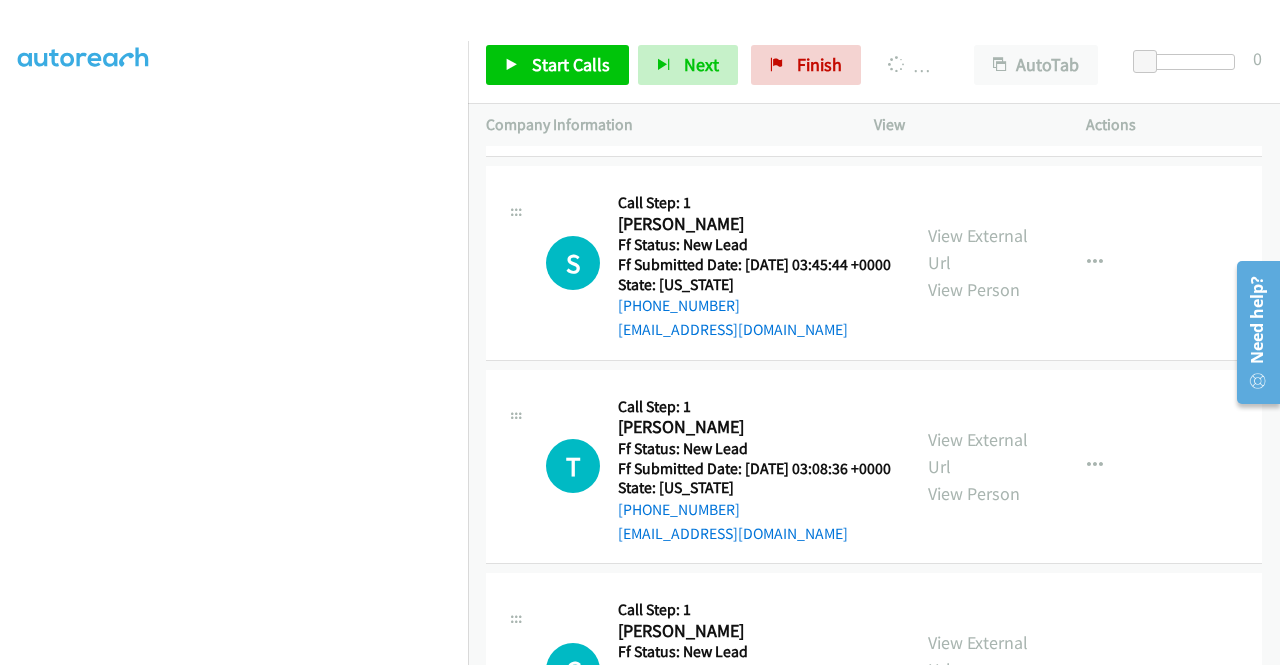 scroll, scrollTop: 10599, scrollLeft: 0, axis: vertical 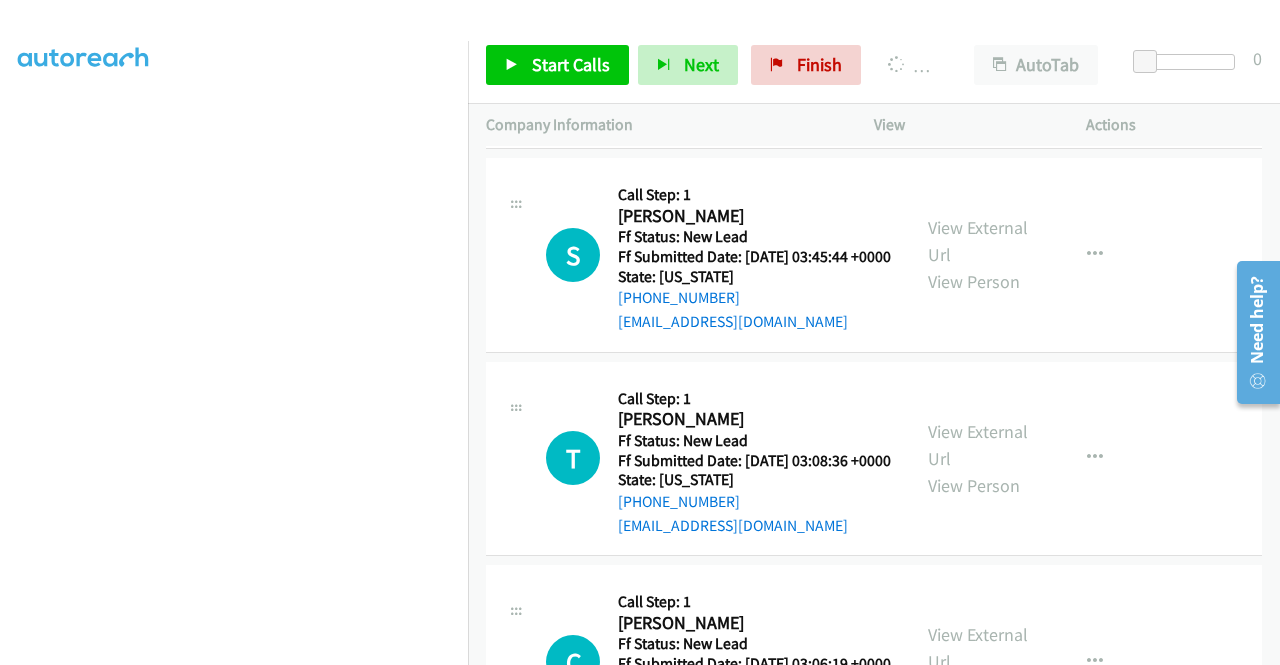 click on "View External Url" at bounding box center [978, -166] 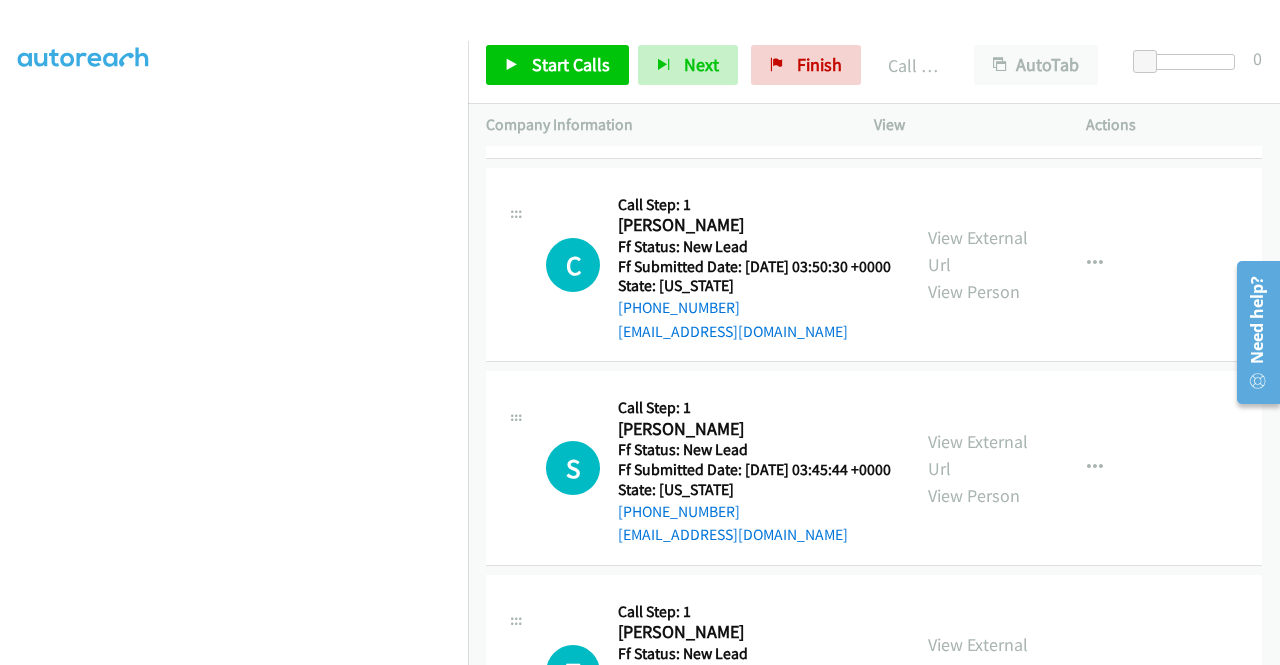 scroll, scrollTop: 456, scrollLeft: 0, axis: vertical 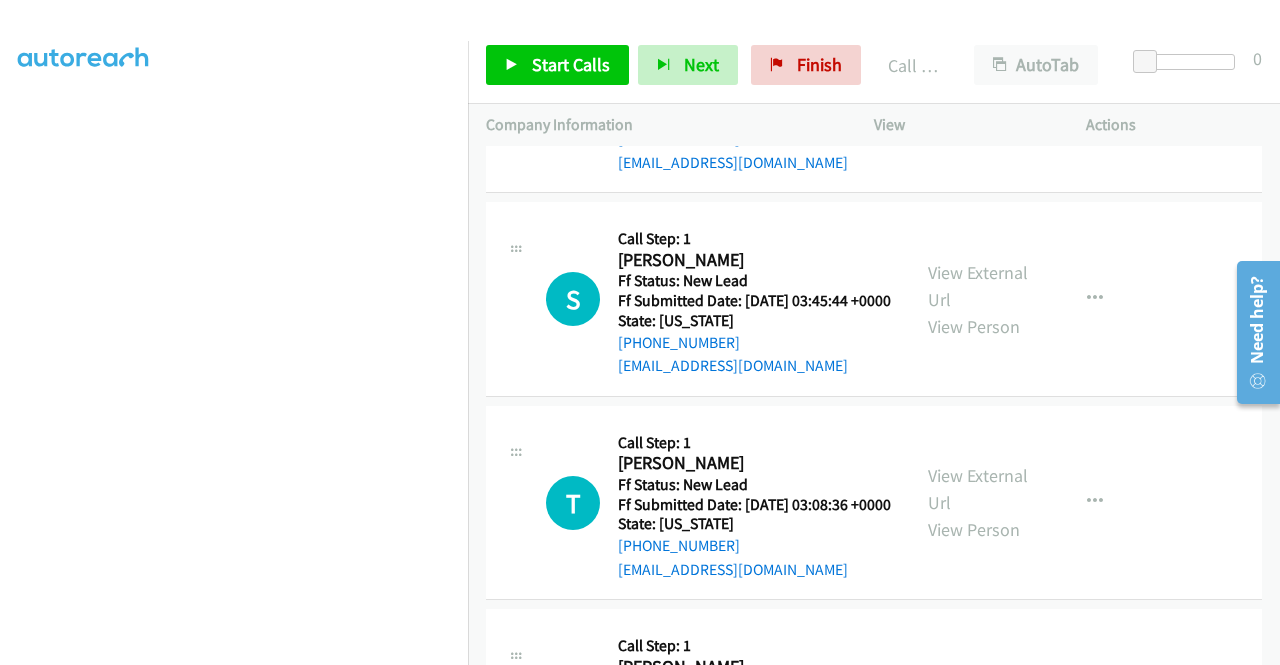 click at bounding box center (1095, -312) 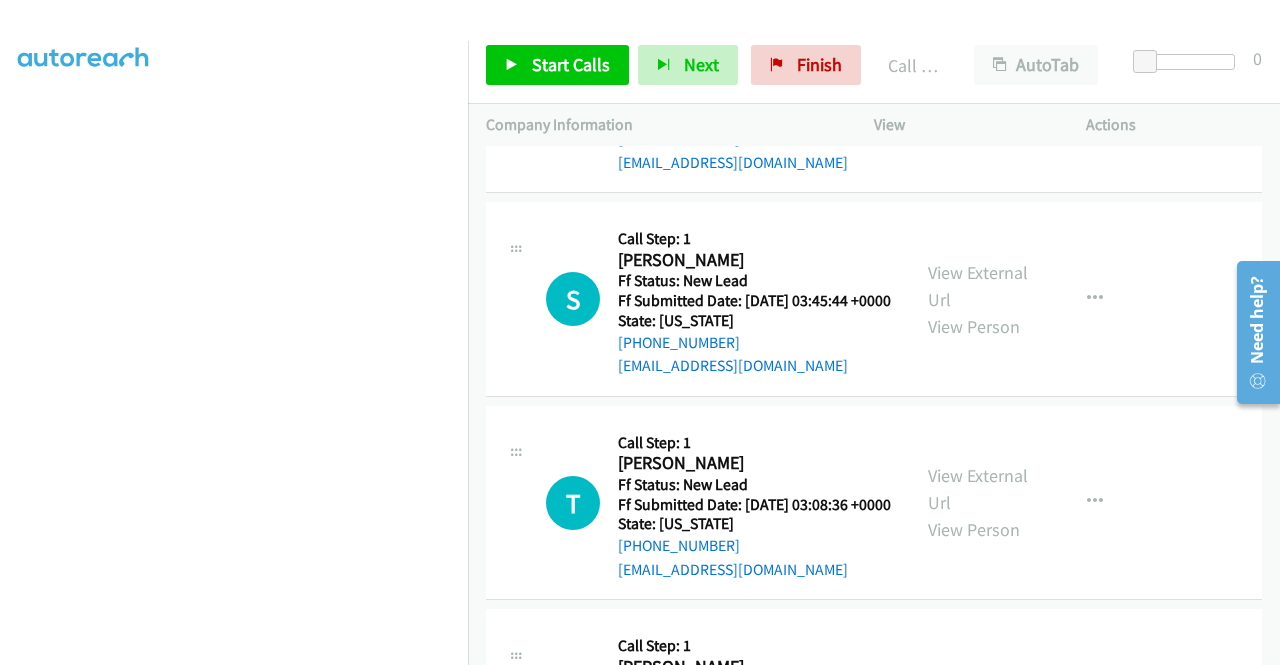 click on "Skip Call" at bounding box center [988, -181] 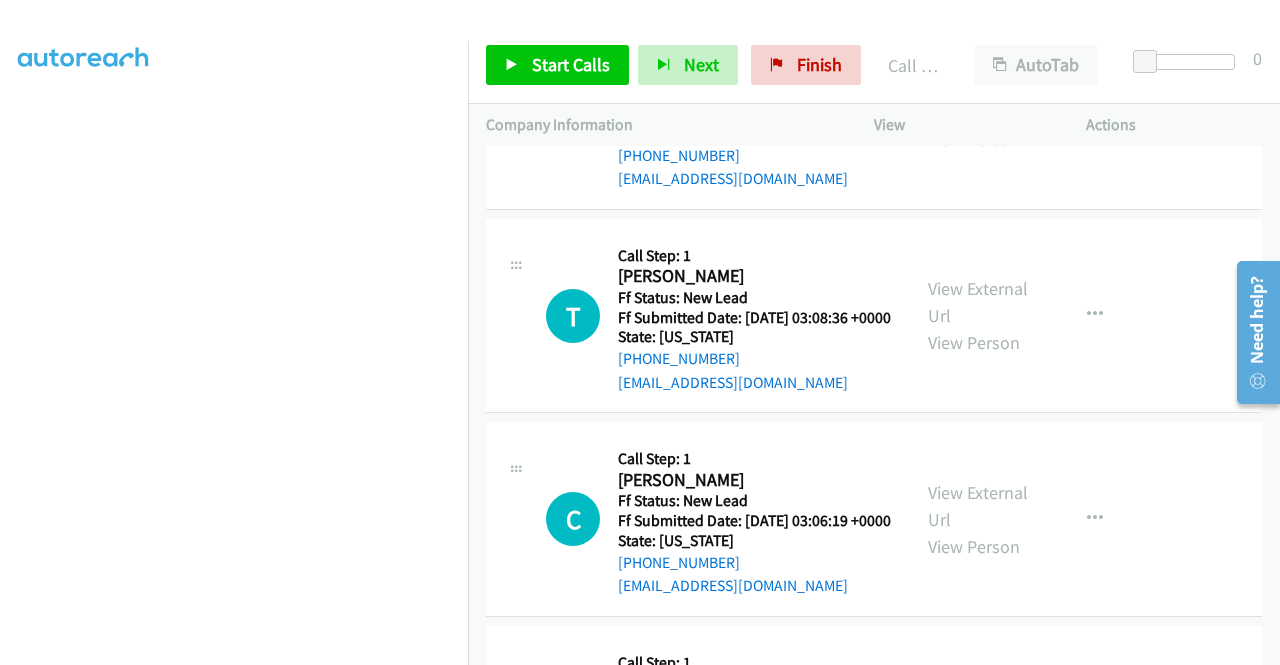 scroll, scrollTop: 11168, scrollLeft: 0, axis: vertical 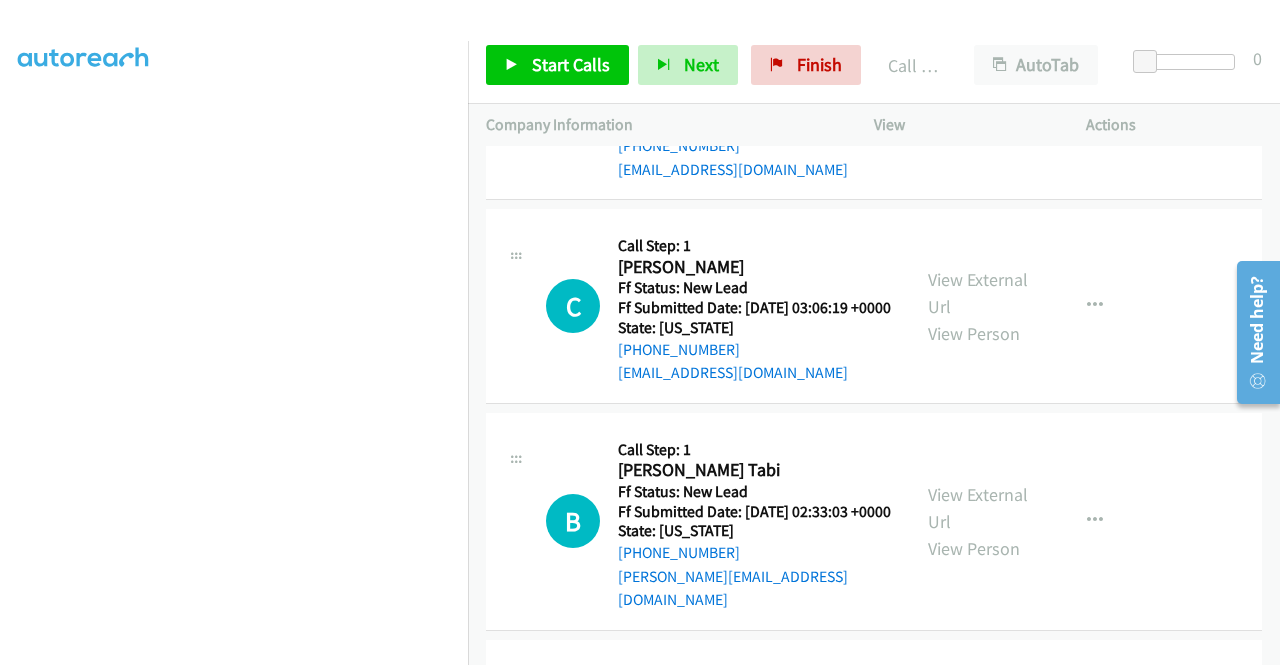 click on "View External Url" at bounding box center (978, -318) 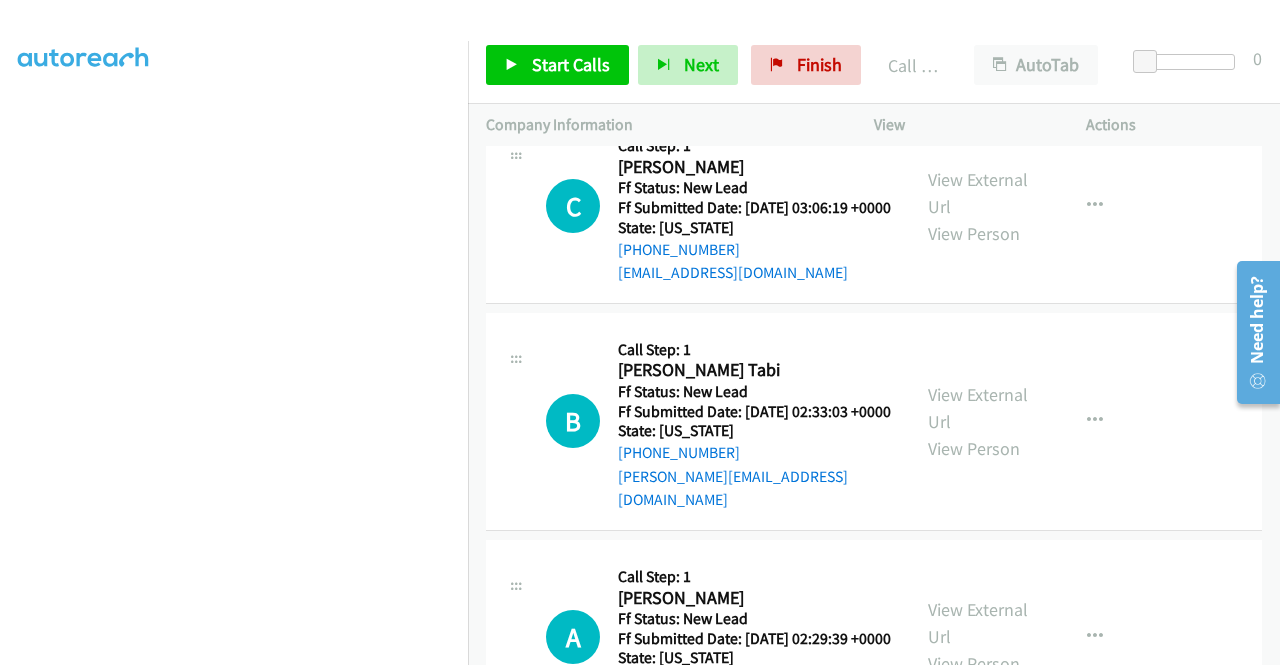click on "View External Url" at bounding box center (978, -214) 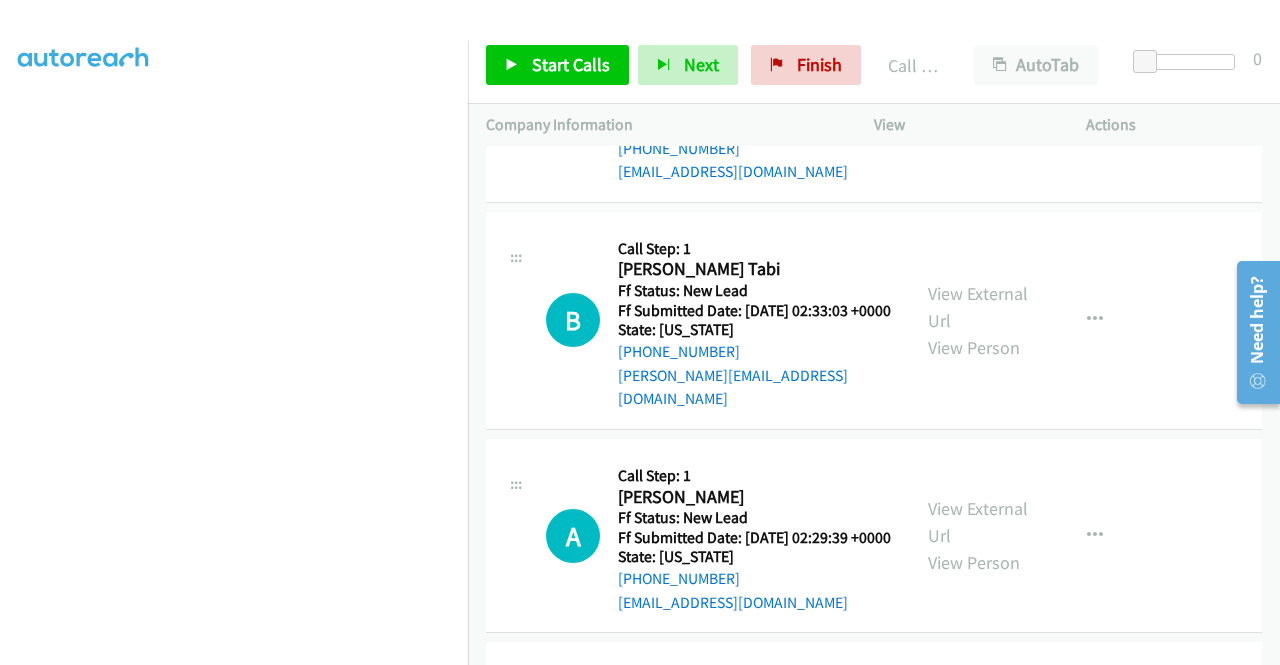 scroll, scrollTop: 11468, scrollLeft: 0, axis: vertical 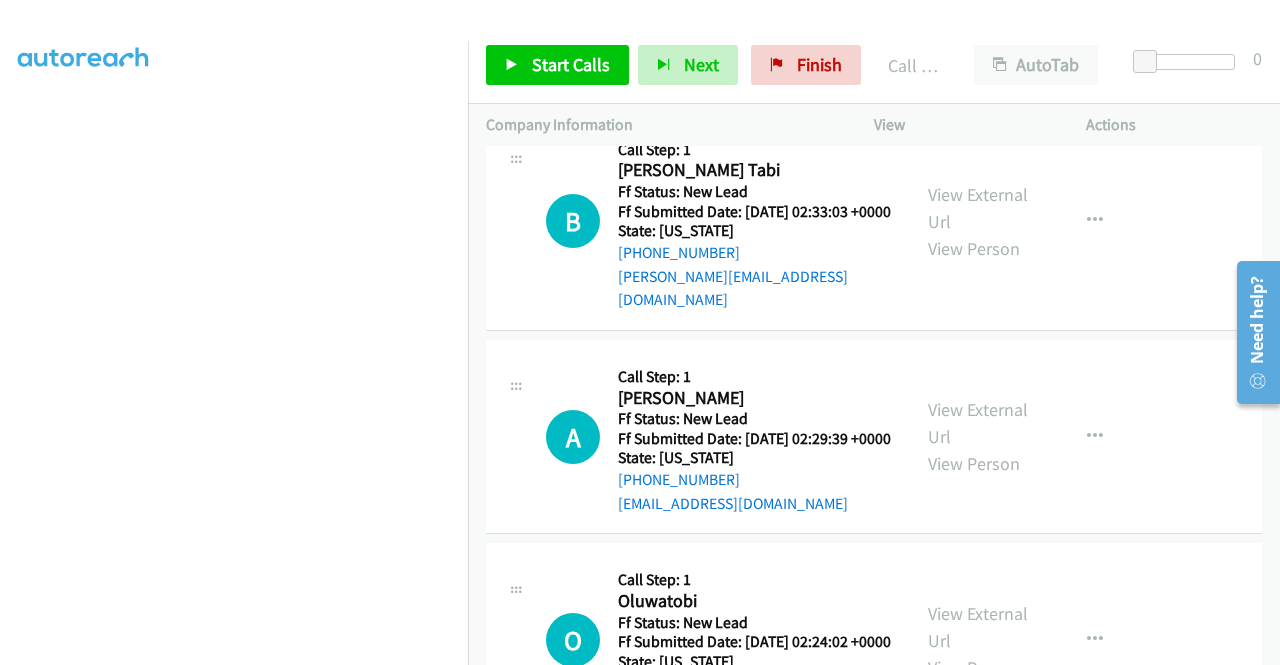 click on "View External Url" at bounding box center [978, -211] 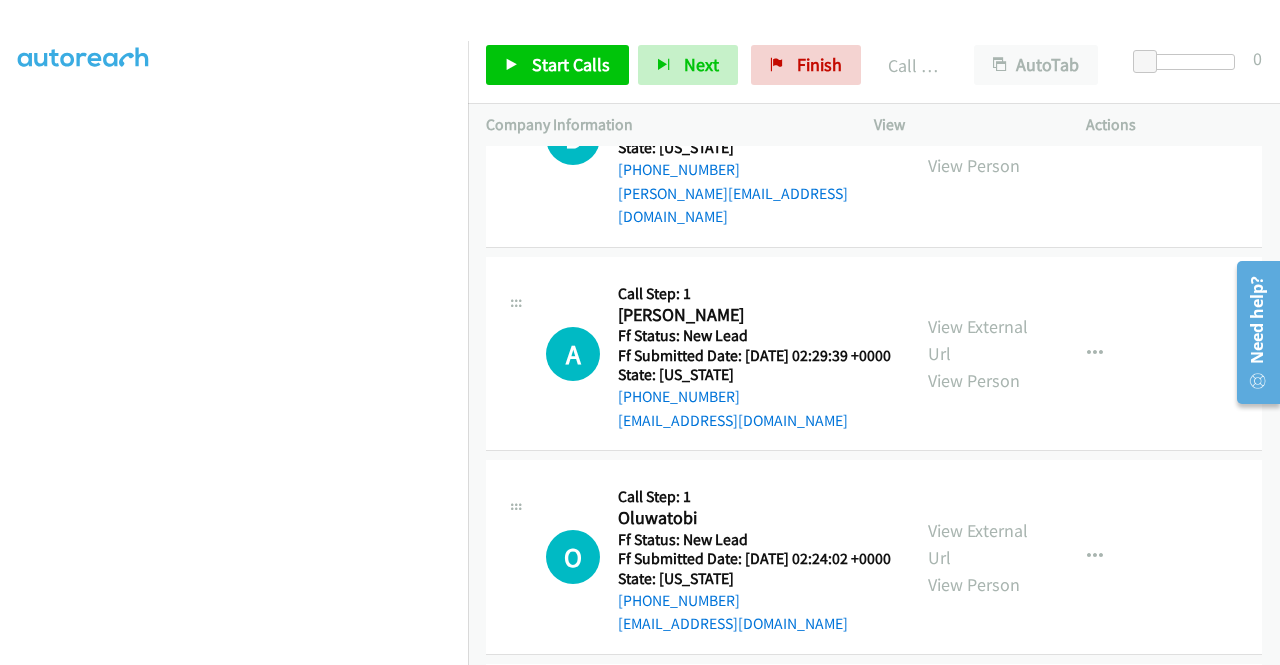 scroll, scrollTop: 11668, scrollLeft: 0, axis: vertical 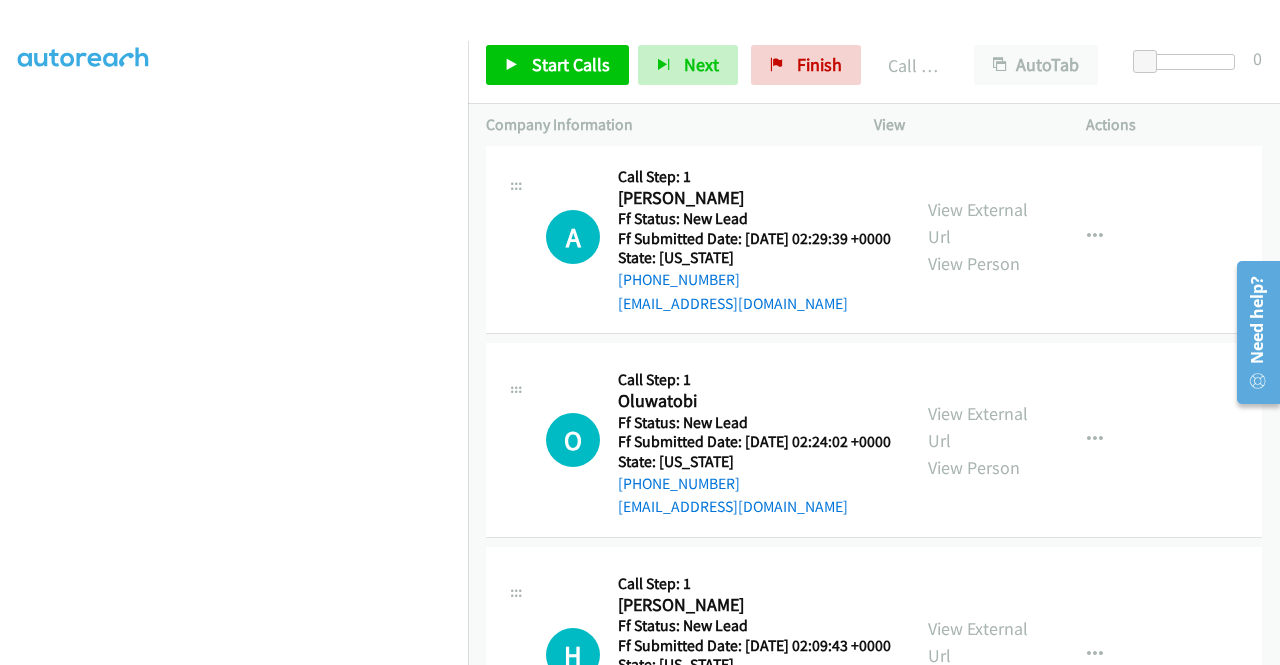 click on "View External Url" at bounding box center (978, -207) 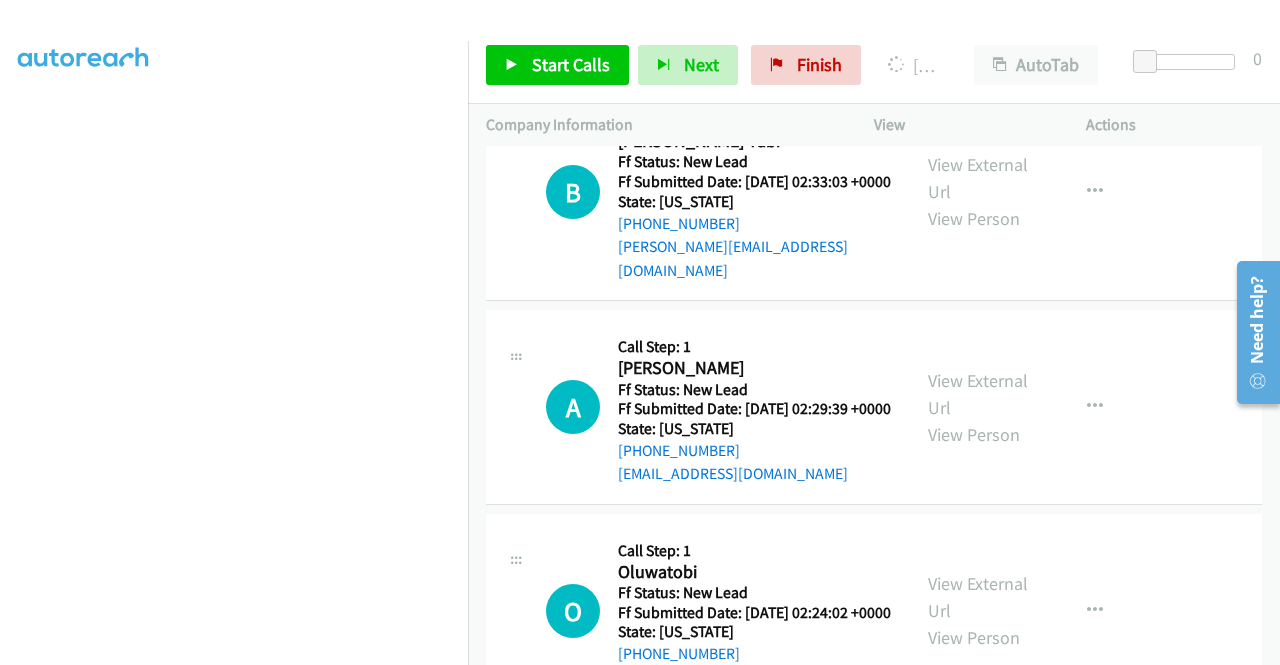 scroll, scrollTop: 456, scrollLeft: 0, axis: vertical 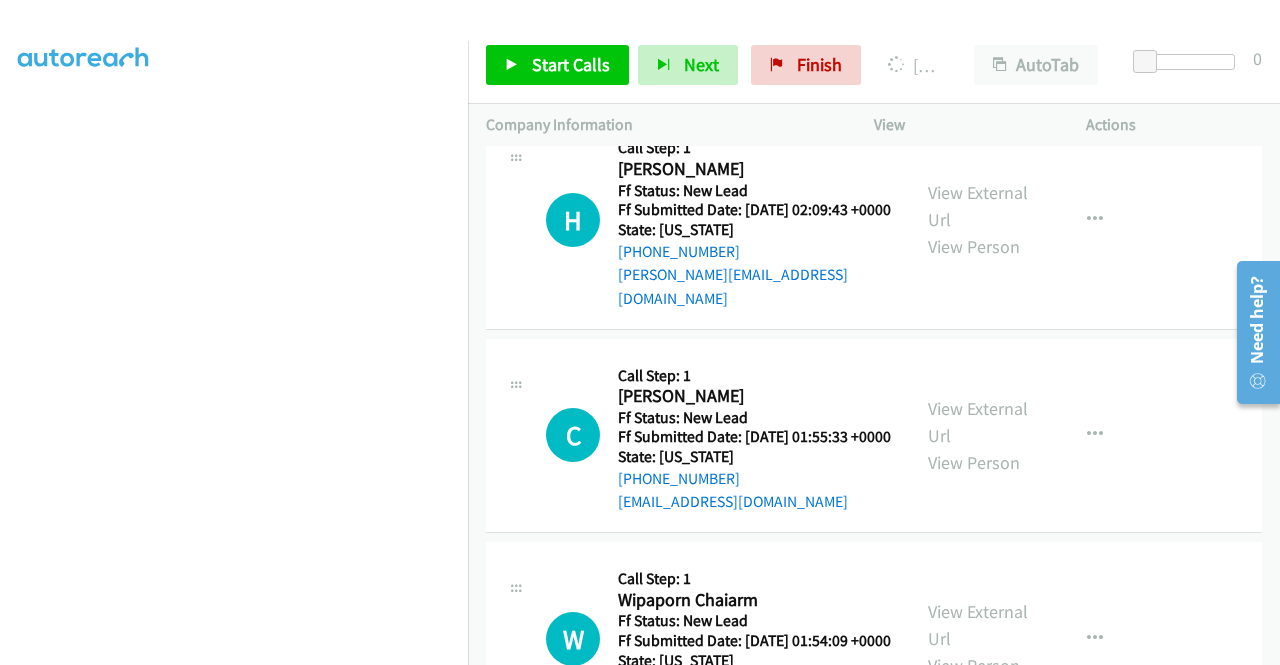 click on "View External Url" at bounding box center (978, -428) 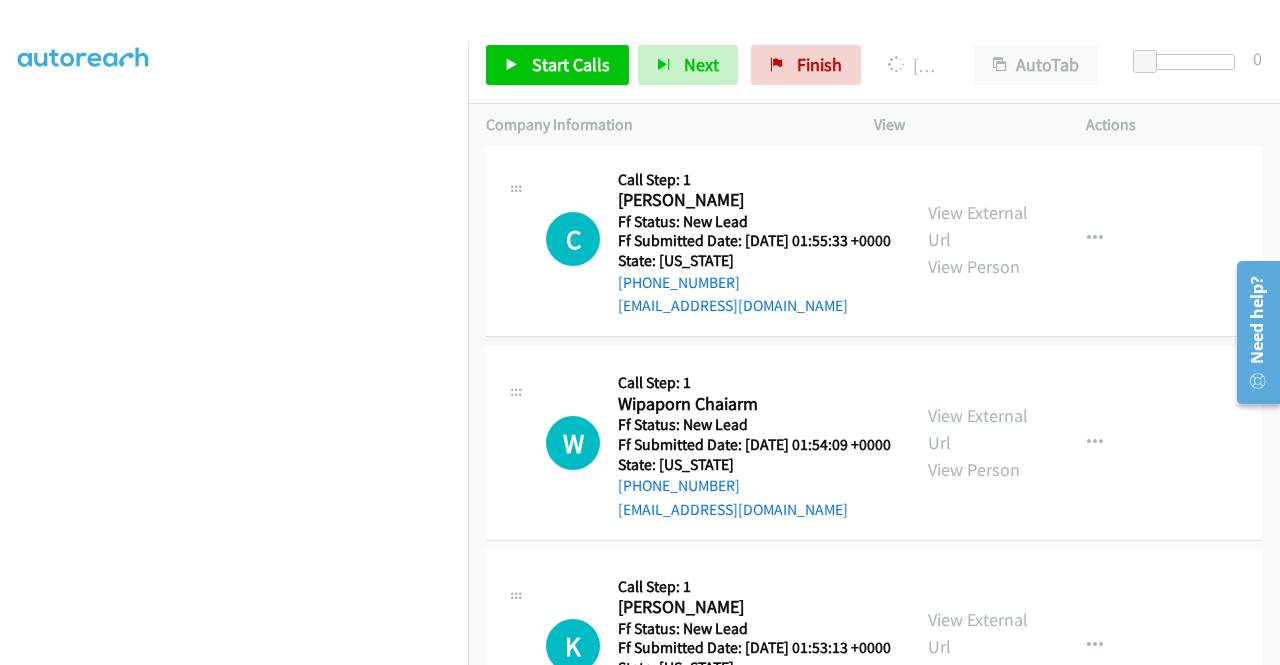 scroll, scrollTop: 12474, scrollLeft: 0, axis: vertical 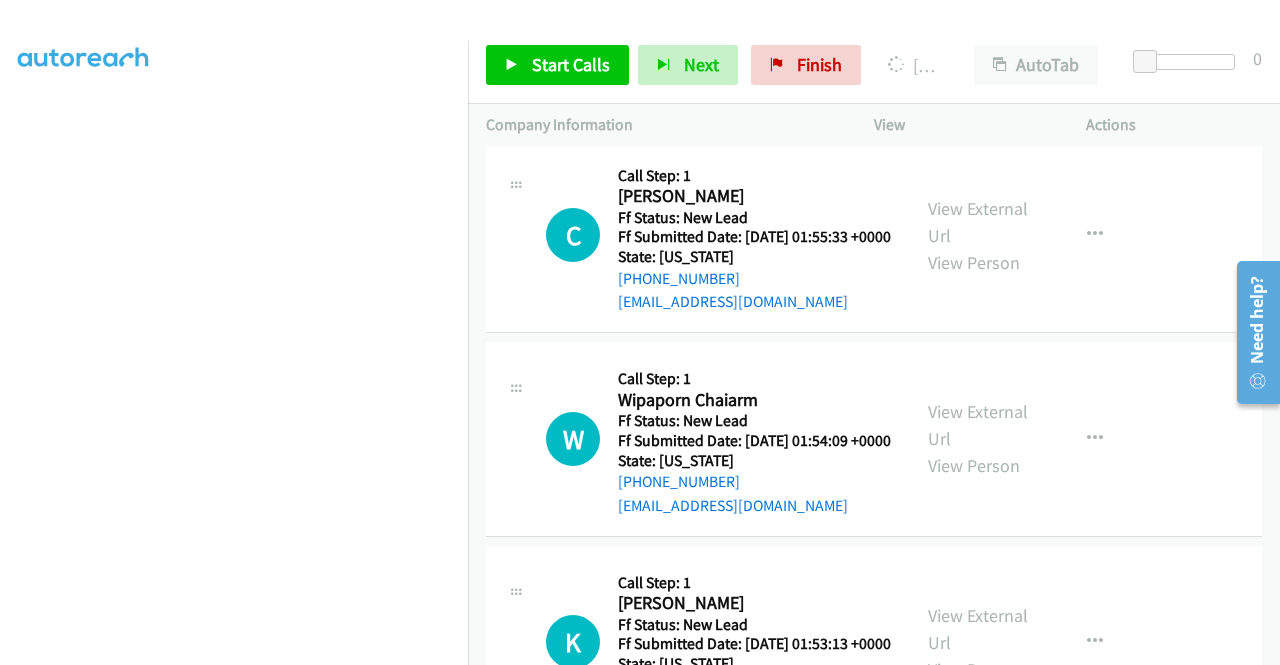 click on "View External Url" at bounding box center [978, -209] 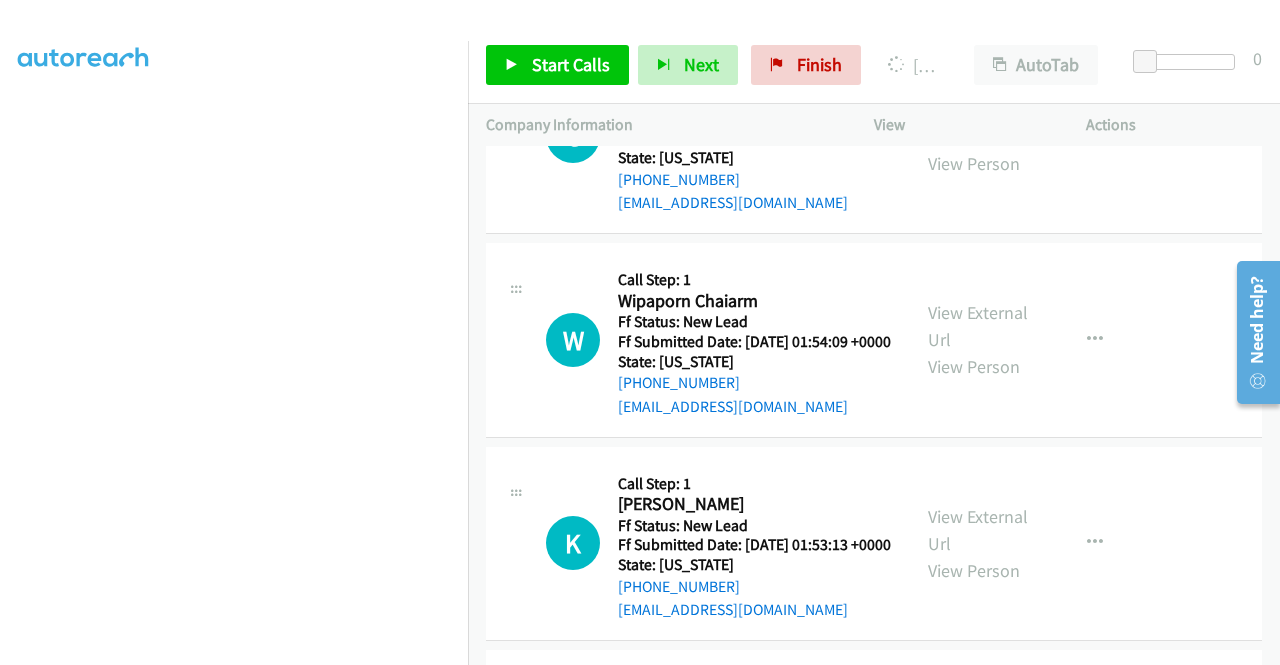scroll, scrollTop: 12774, scrollLeft: 0, axis: vertical 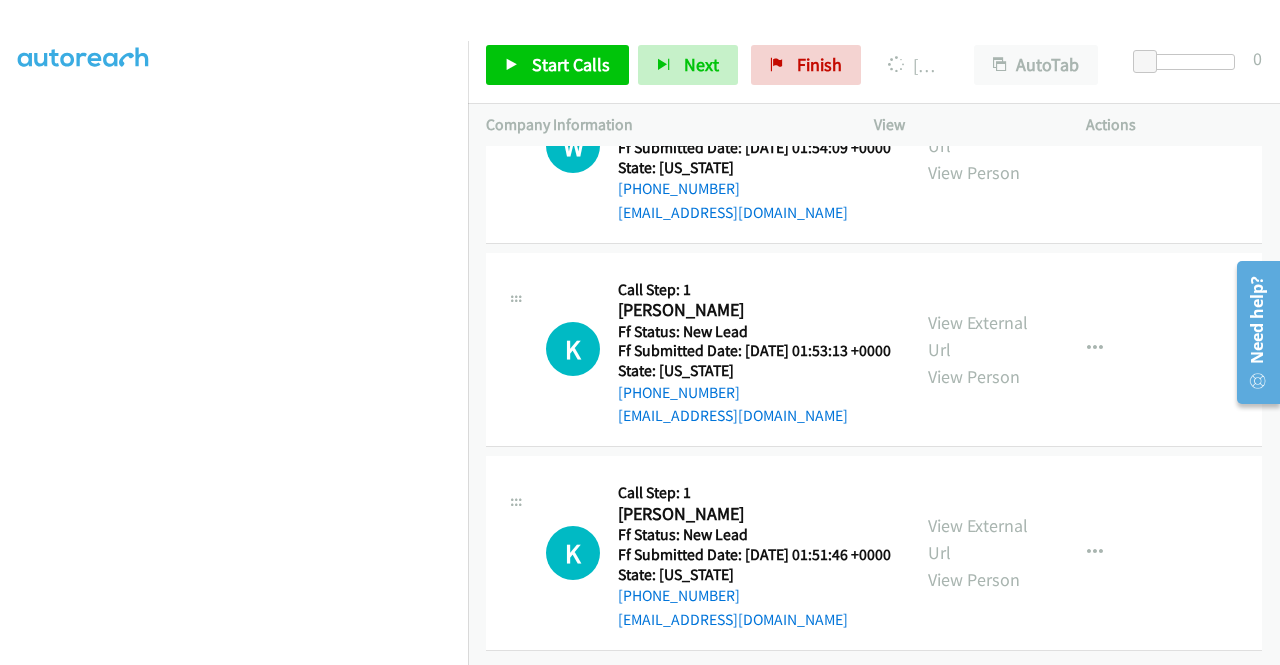 click on "View External Url
View Person" at bounding box center (980, -274) 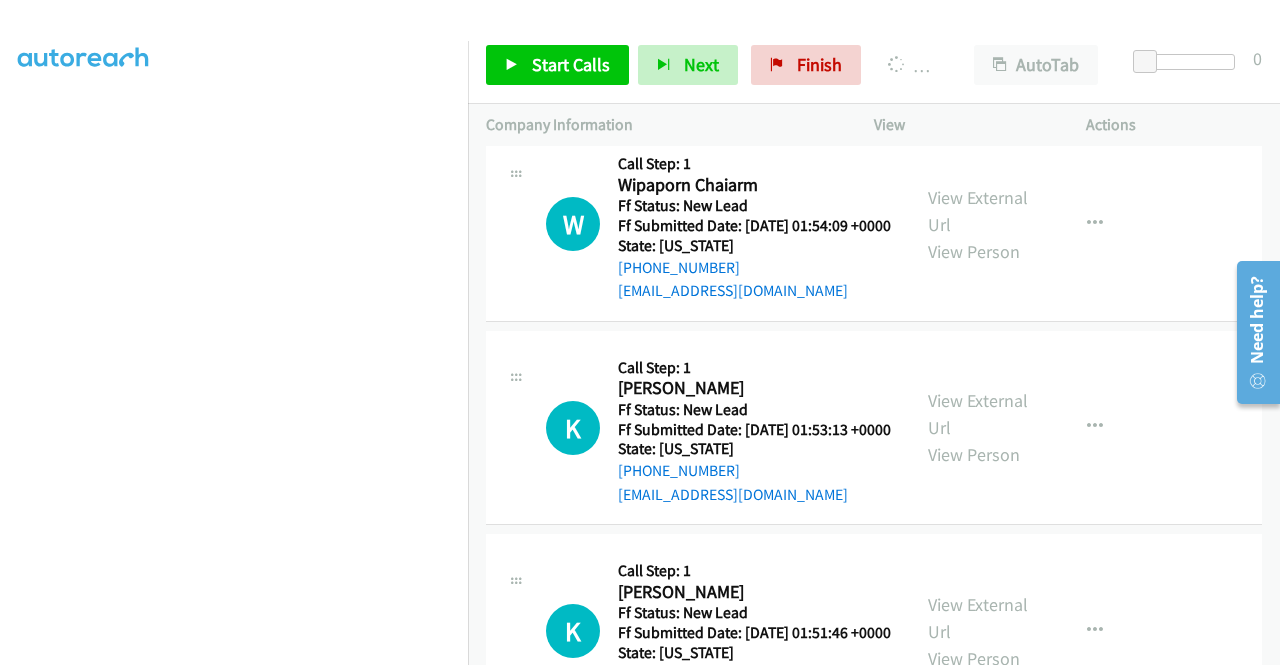 scroll, scrollTop: 456, scrollLeft: 0, axis: vertical 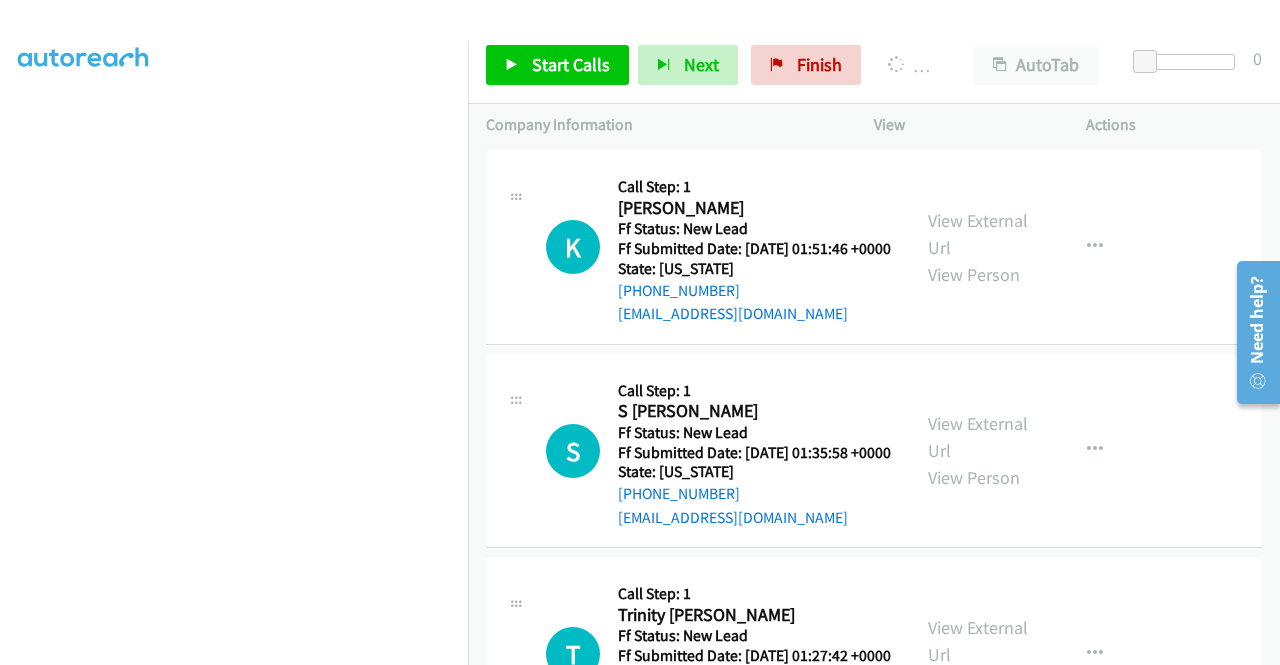click on "View External Url" at bounding box center [978, -377] 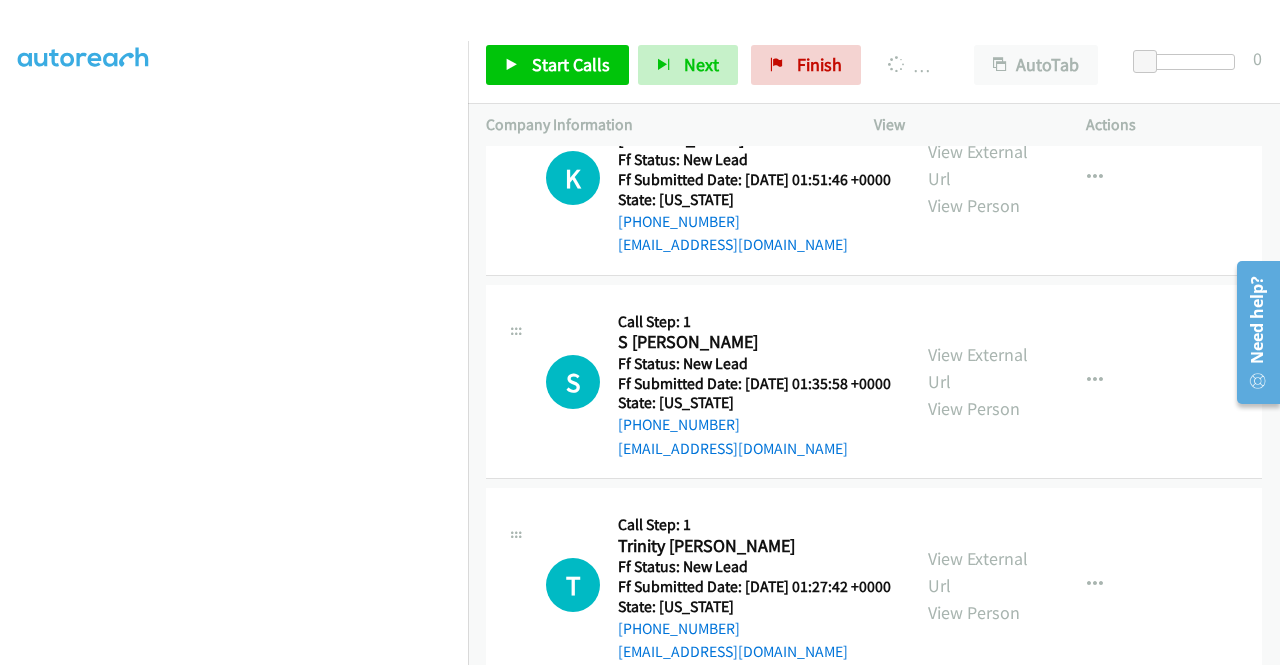 scroll, scrollTop: 13258, scrollLeft: 0, axis: vertical 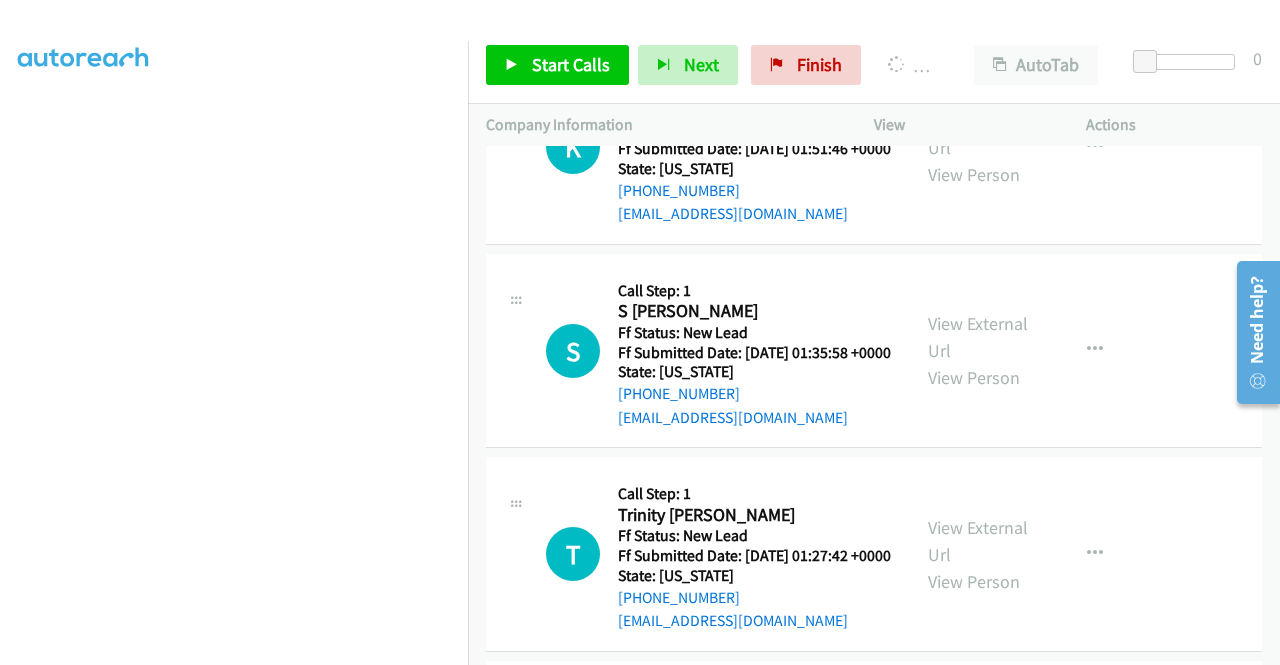 click on "View External Url" at bounding box center [978, -273] 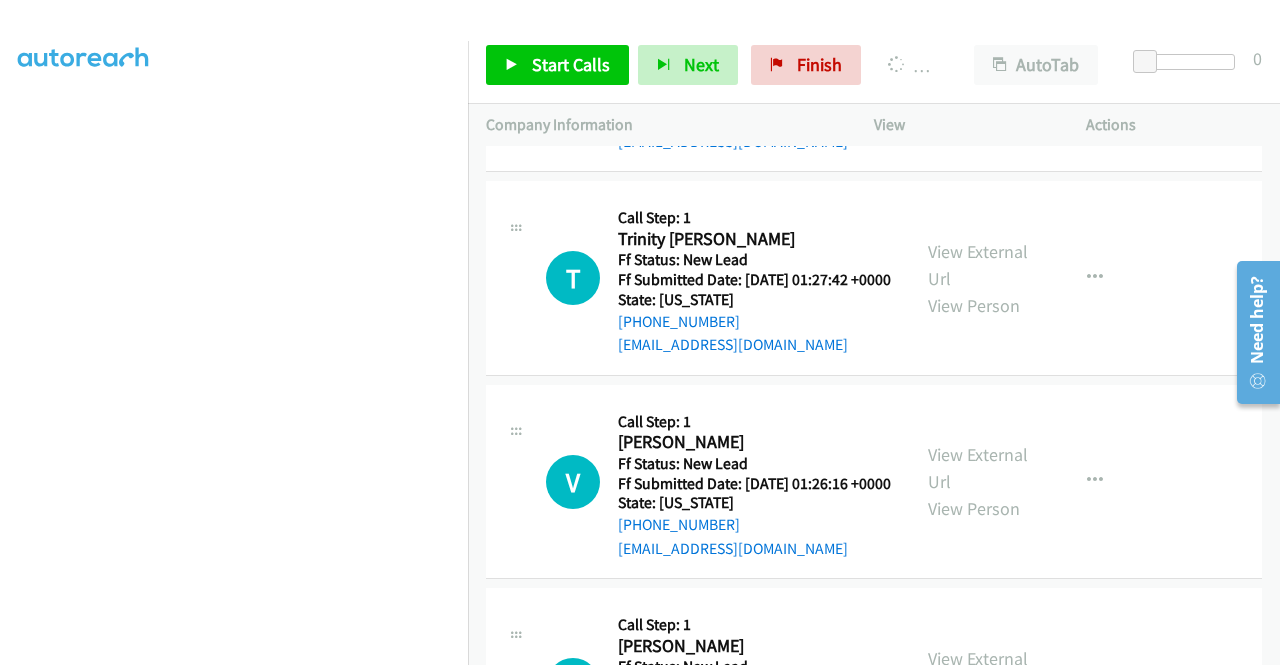 scroll, scrollTop: 13558, scrollLeft: 0, axis: vertical 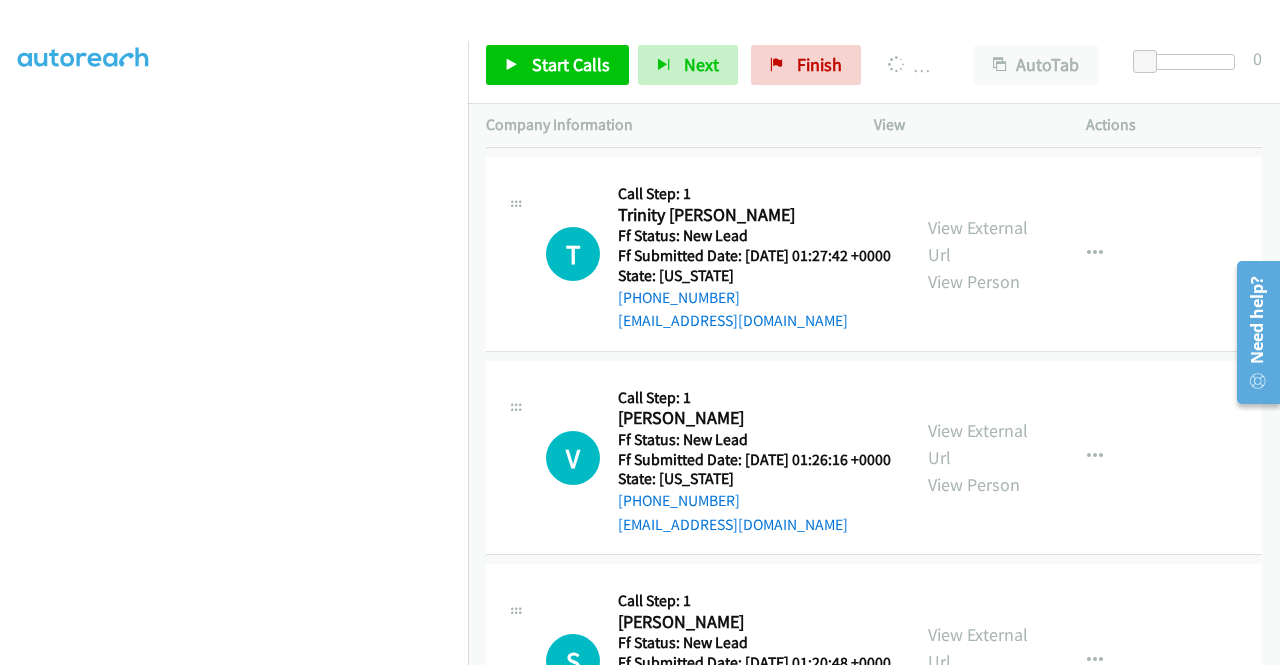 click on "View External Url" at bounding box center [978, -370] 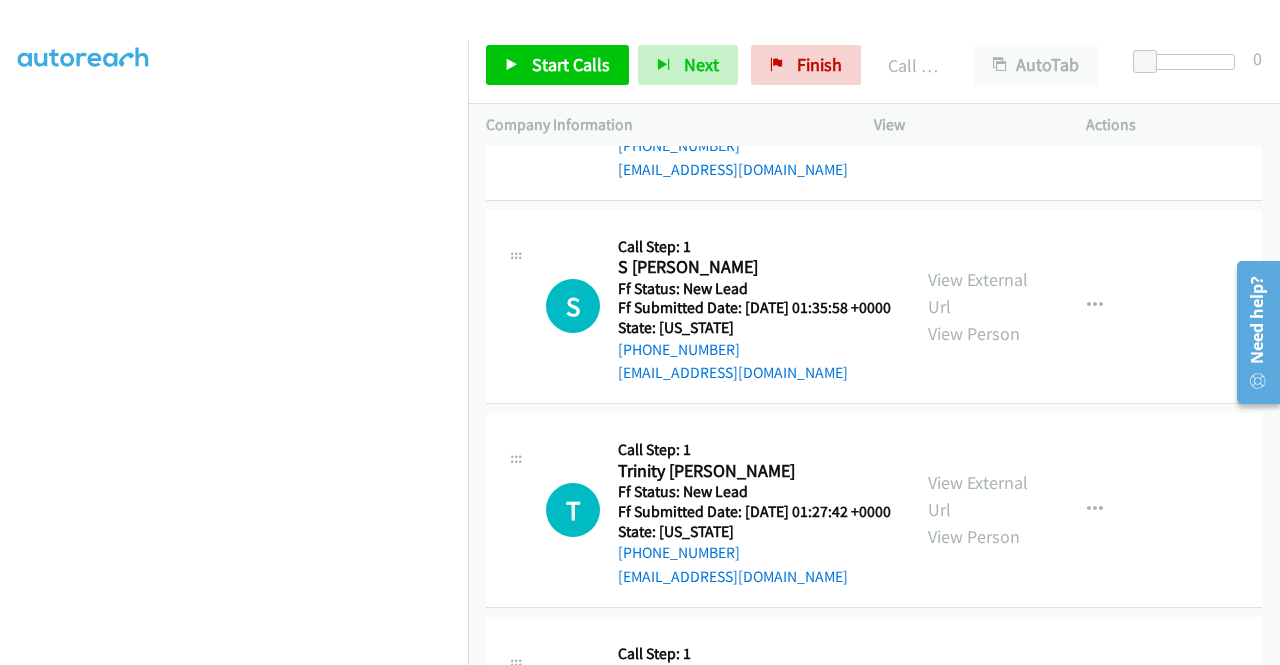scroll, scrollTop: 456, scrollLeft: 0, axis: vertical 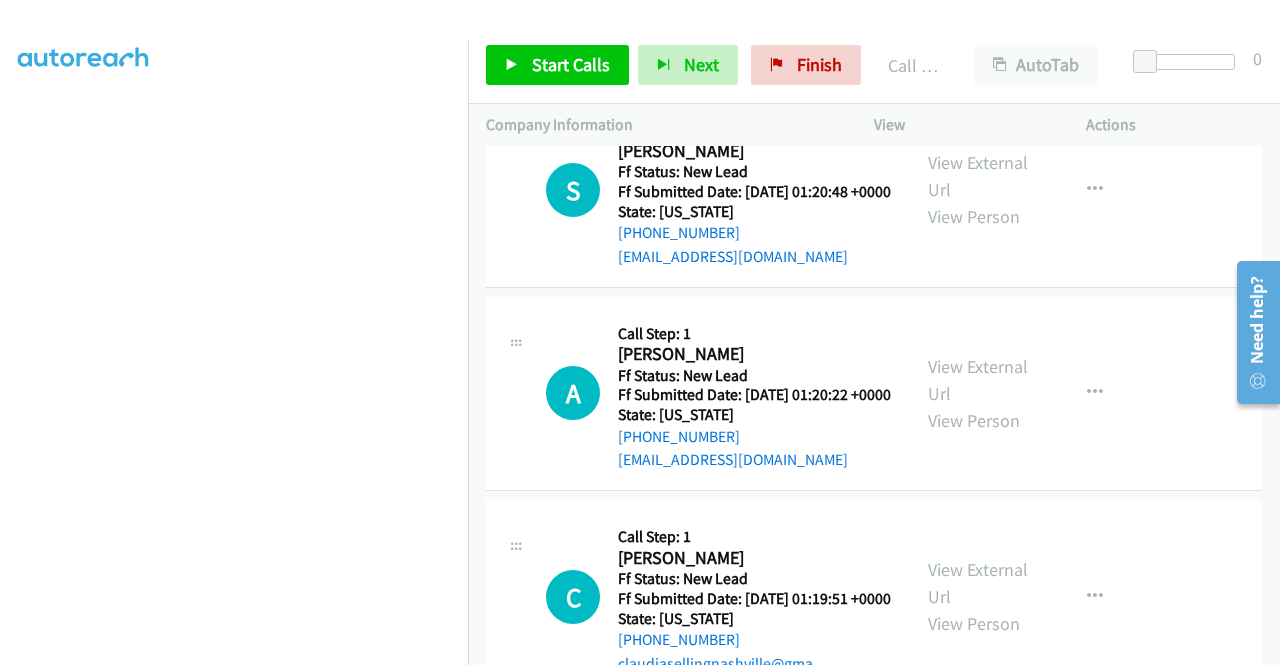 click on "View External Url" at bounding box center (978, -638) 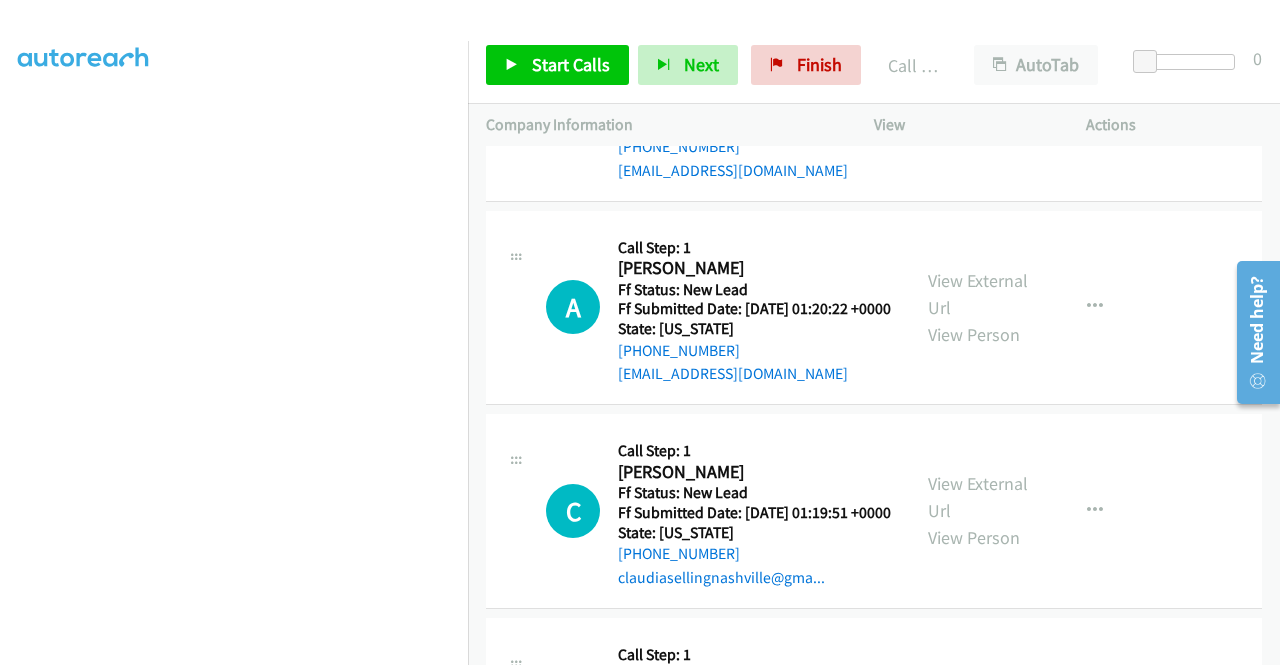 scroll, scrollTop: 14485, scrollLeft: 0, axis: vertical 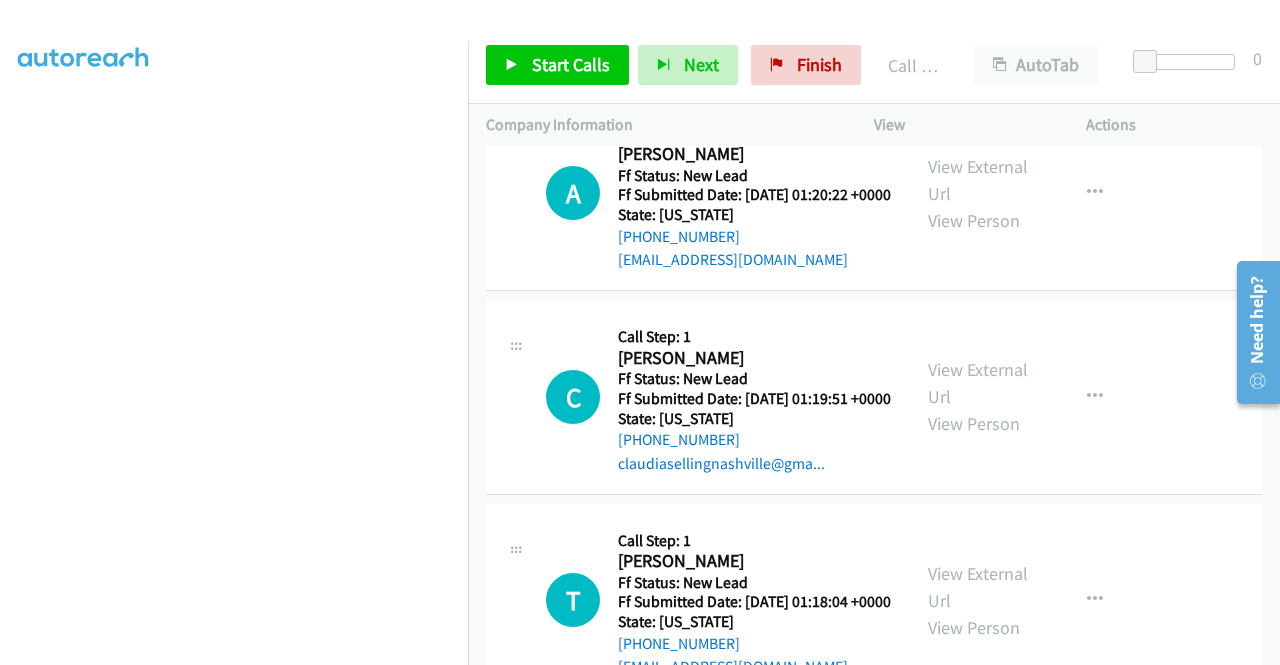 click on "View External Url" at bounding box center (978, -431) 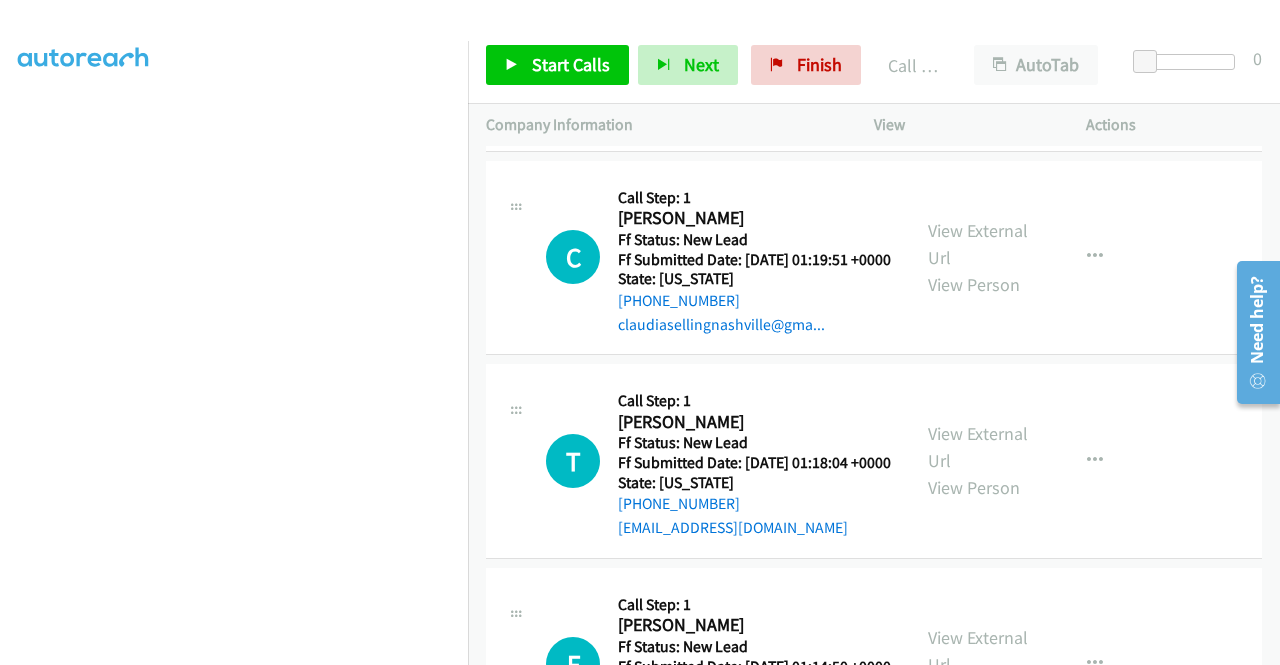scroll, scrollTop: 14685, scrollLeft: 0, axis: vertical 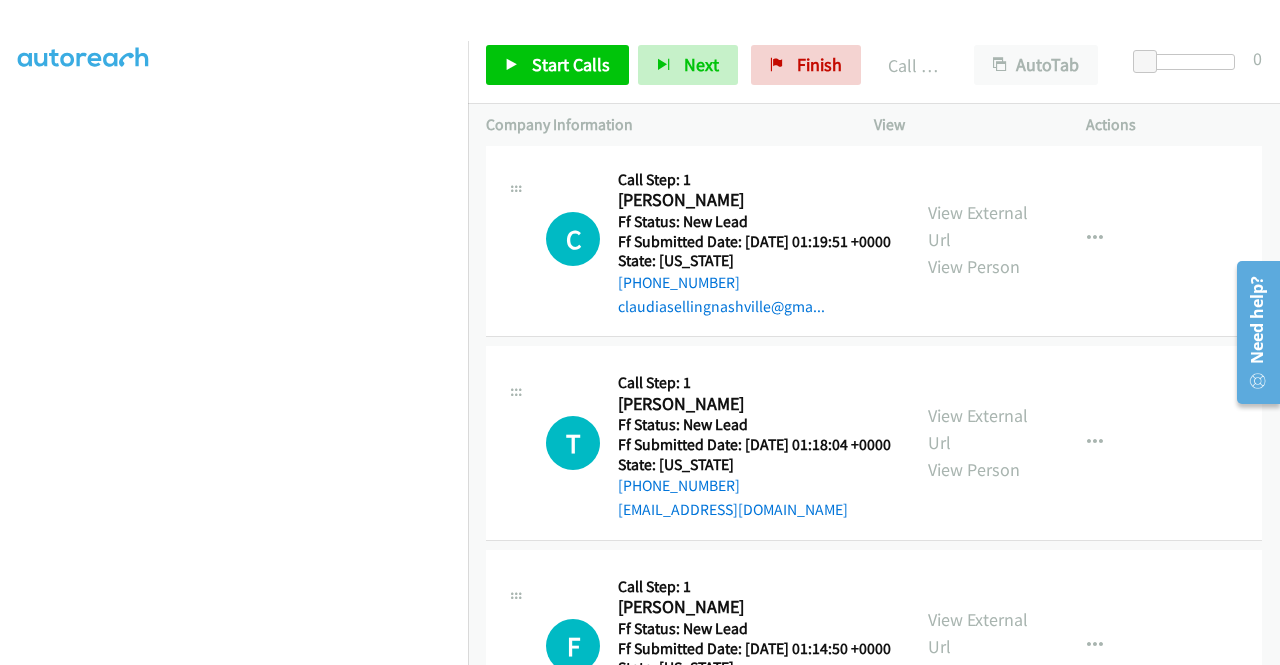 click on "View External Url" at bounding box center [978, -385] 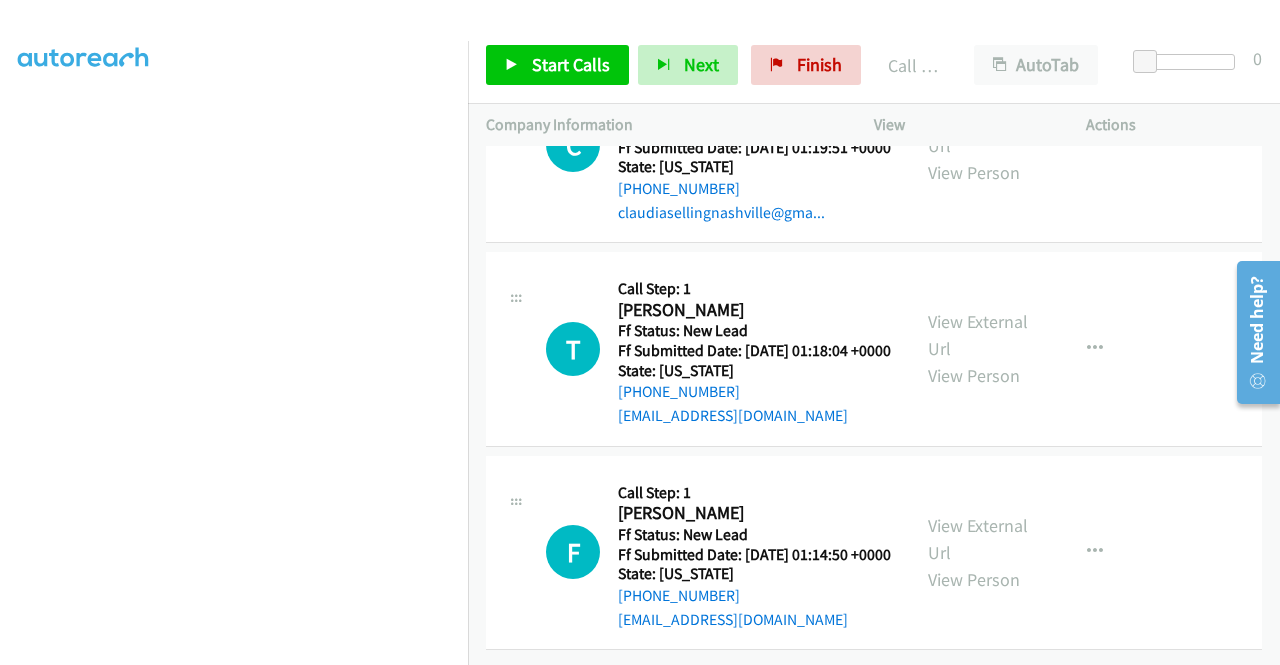 scroll, scrollTop: 14885, scrollLeft: 0, axis: vertical 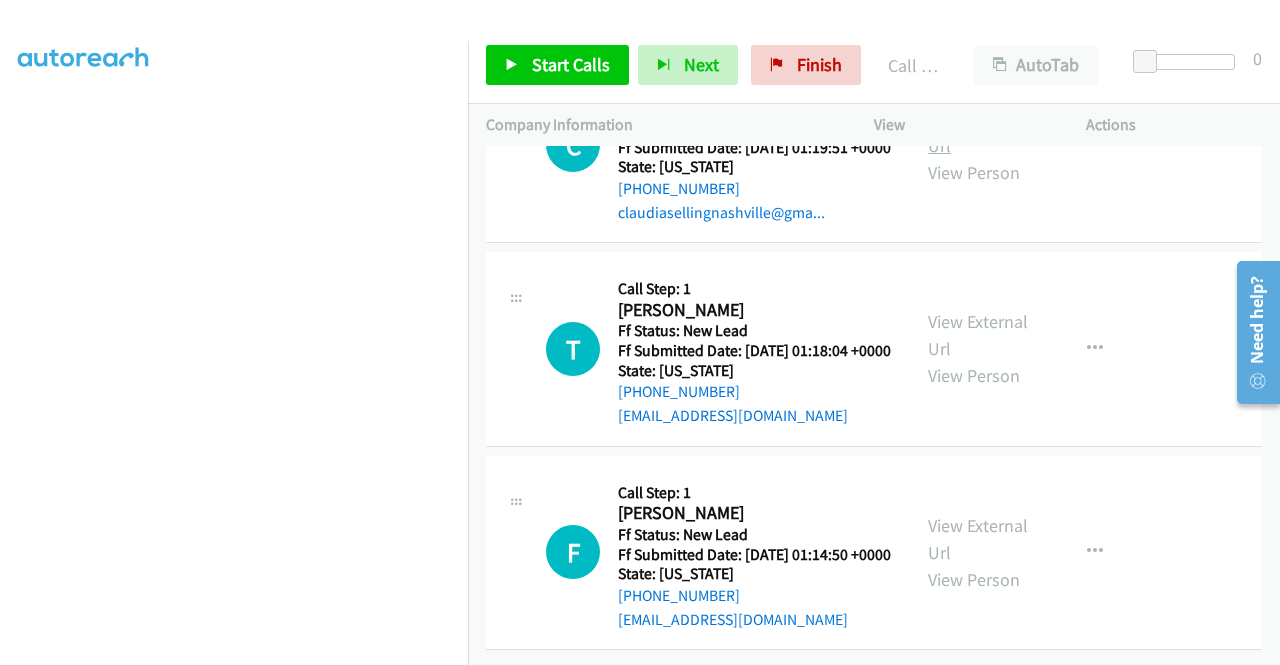 click on "View External Url" at bounding box center (978, 132) 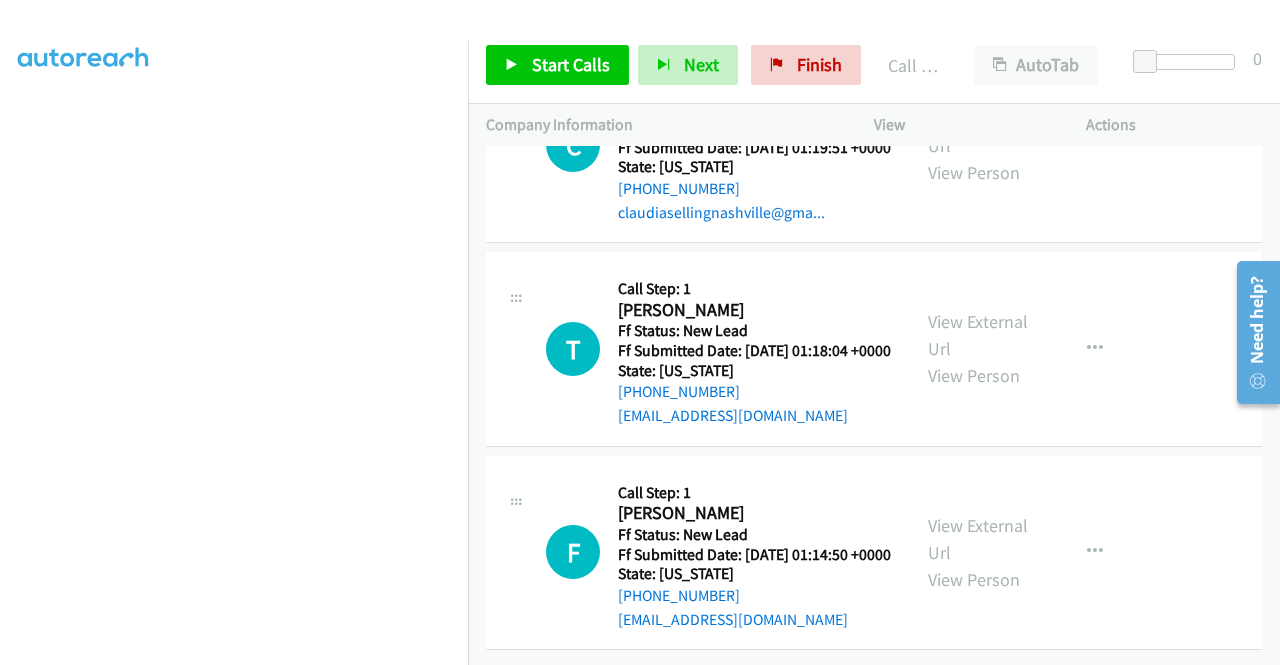 scroll, scrollTop: 15585, scrollLeft: 0, axis: vertical 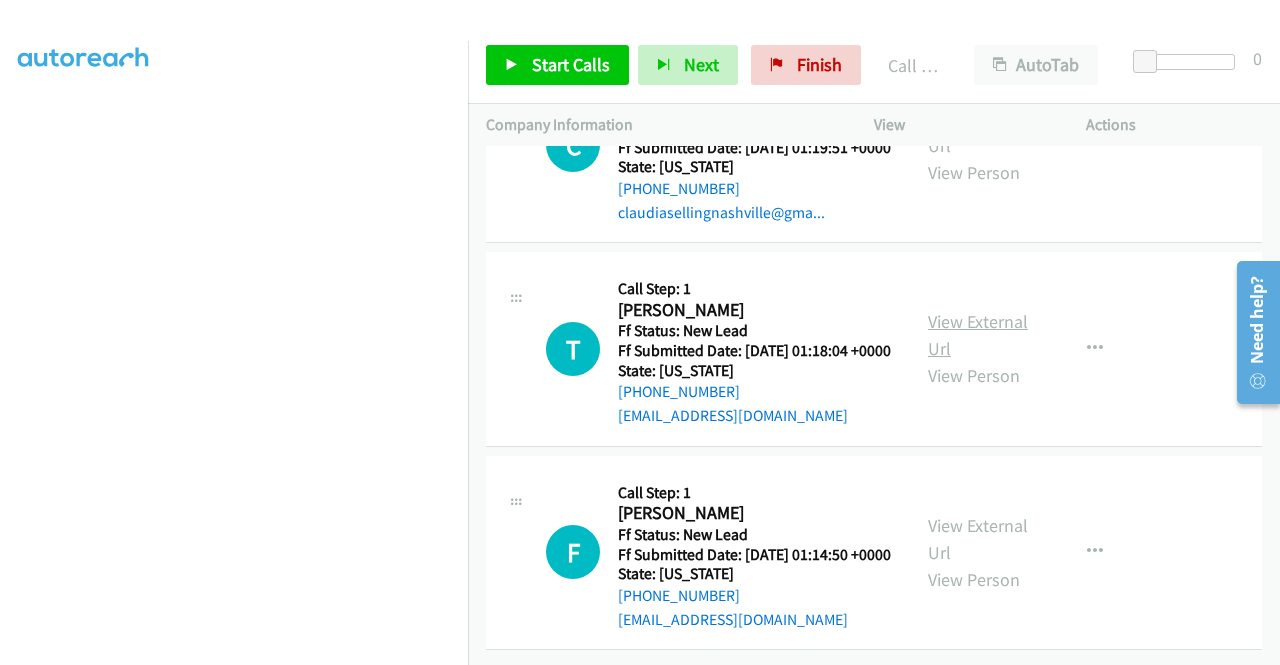click on "View External Url" at bounding box center (978, 335) 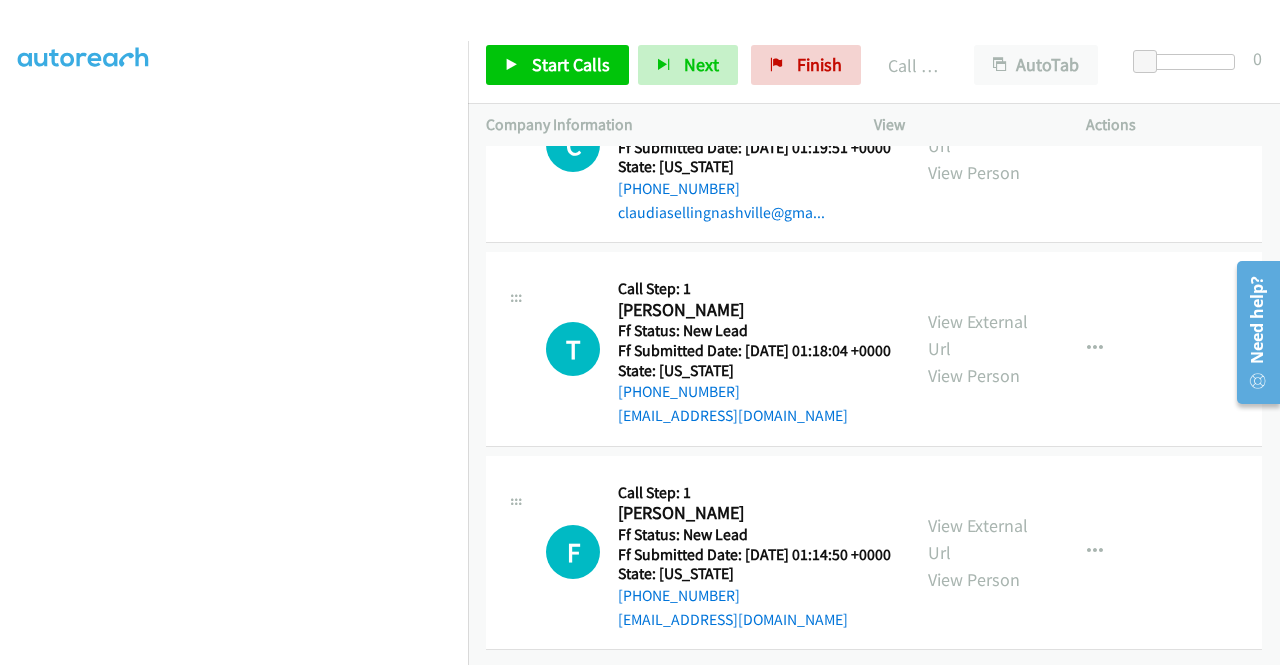 scroll, scrollTop: 15785, scrollLeft: 0, axis: vertical 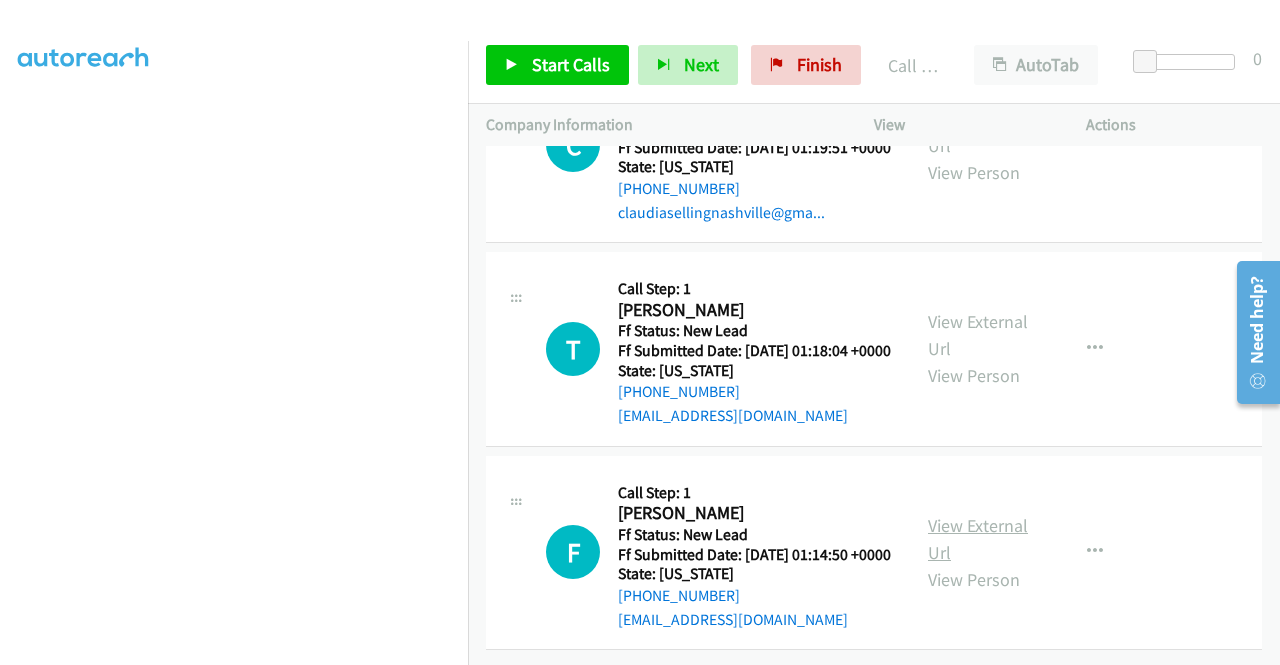 click on "View External Url" at bounding box center (978, 539) 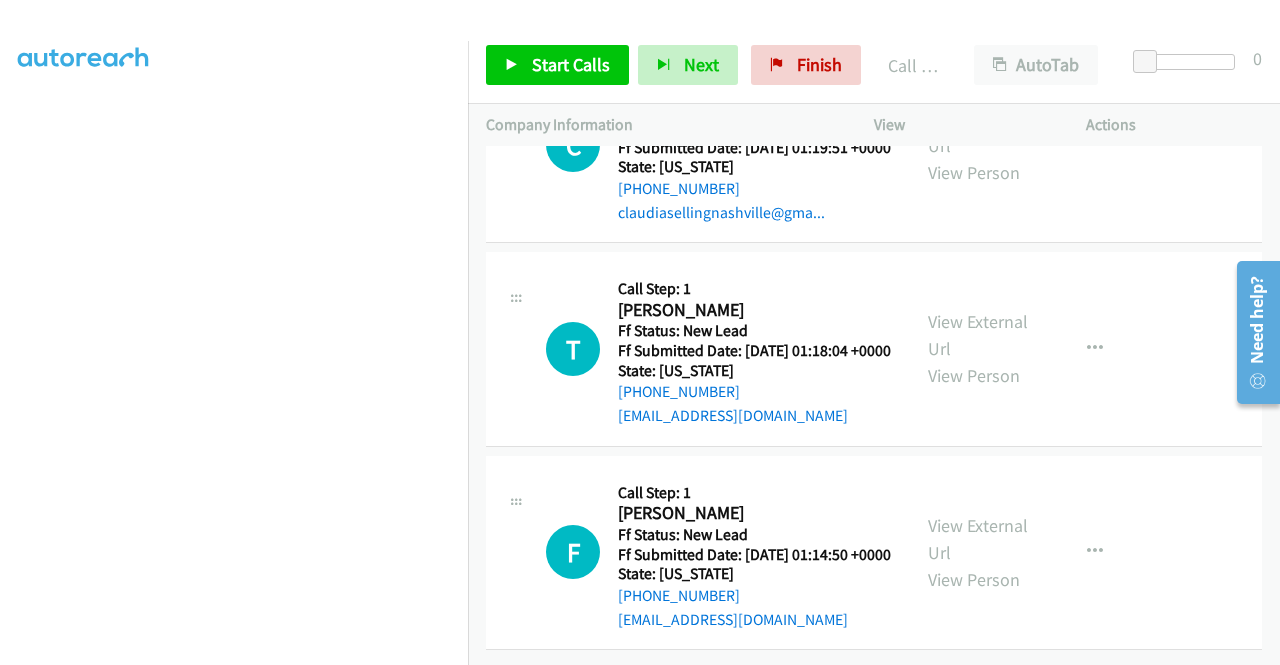 scroll, scrollTop: 15829, scrollLeft: 0, axis: vertical 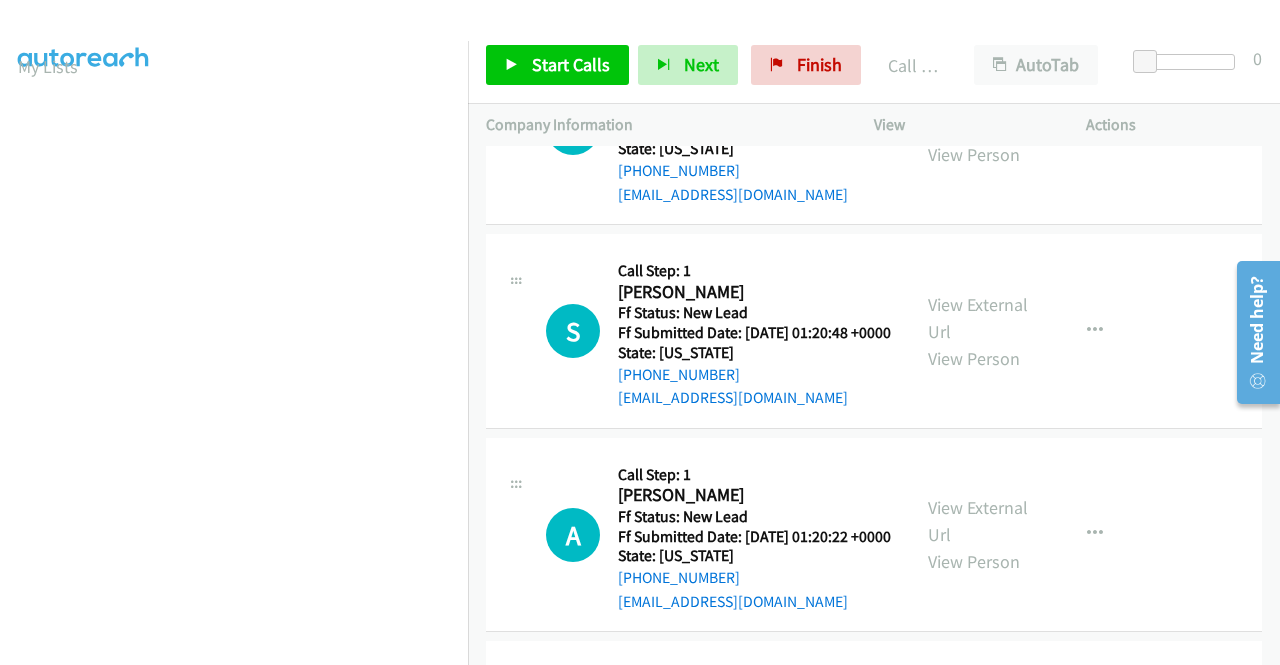 click on "View External Url" at bounding box center (978, -560) 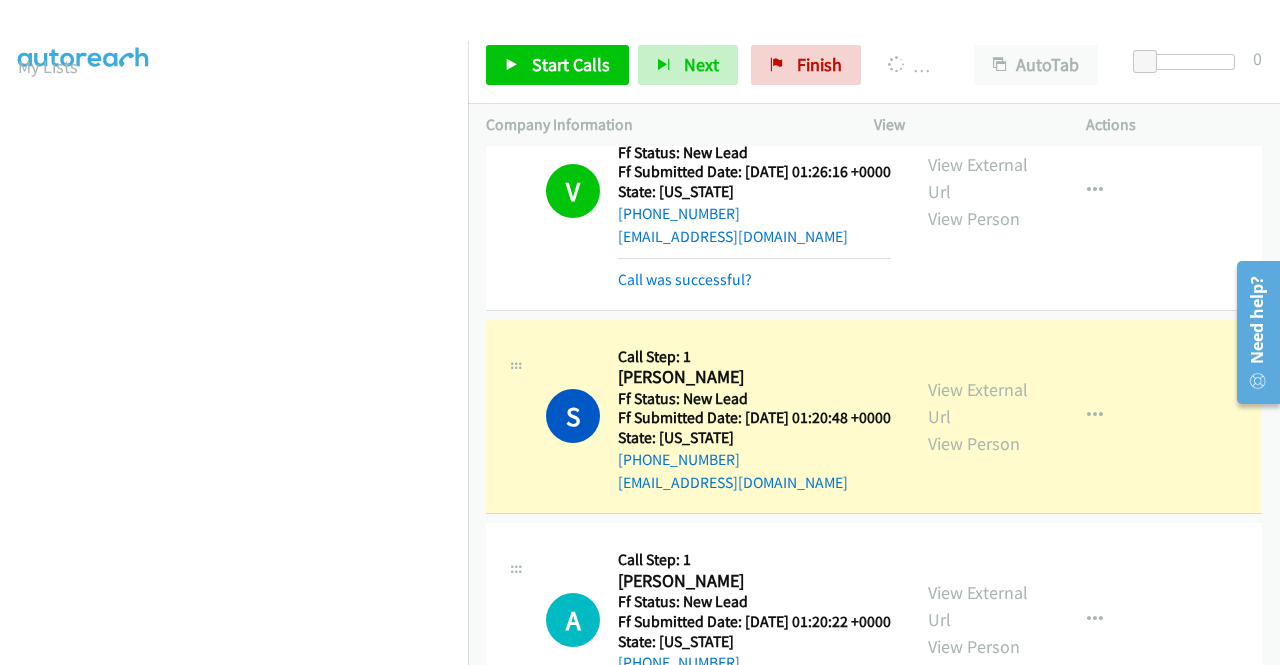 scroll, scrollTop: 456, scrollLeft: 0, axis: vertical 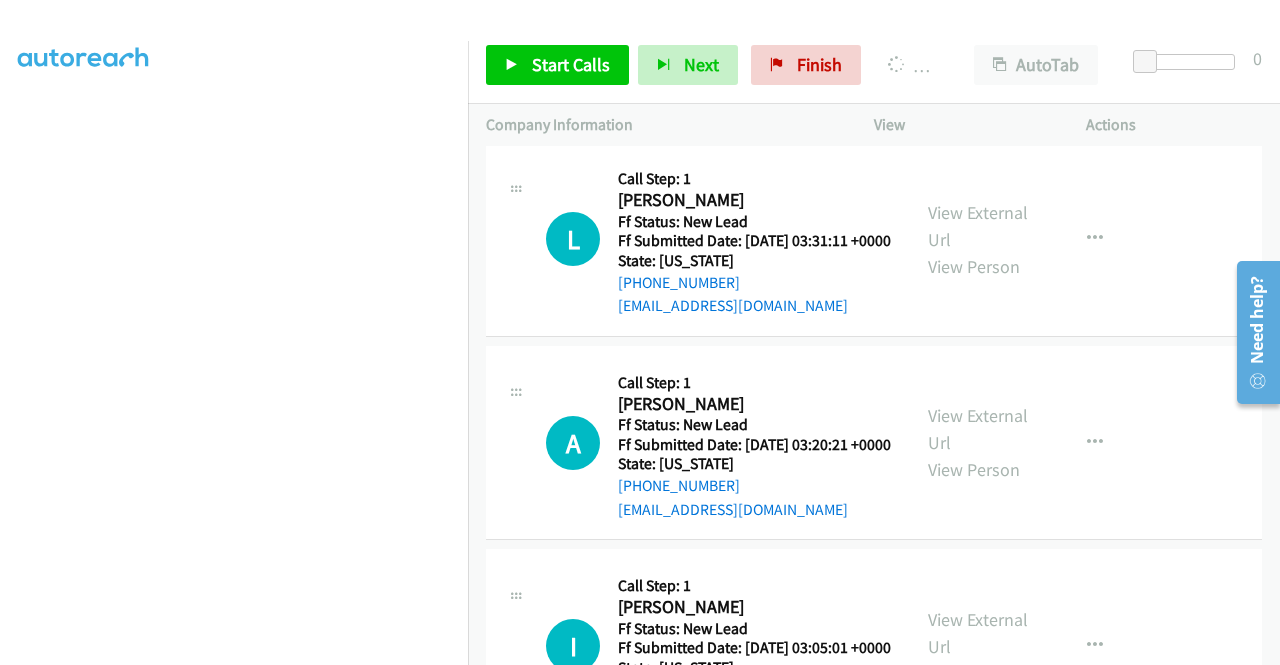 click on "View External Url" at bounding box center (978, -815) 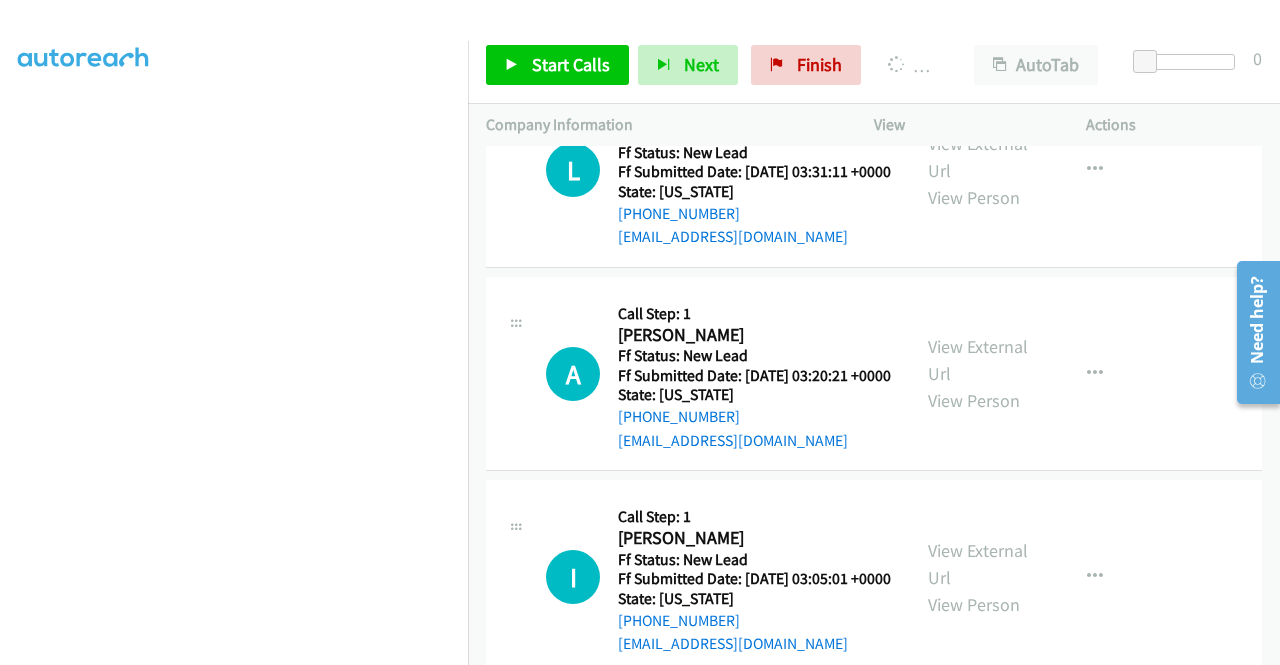 scroll, scrollTop: 16650, scrollLeft: 0, axis: vertical 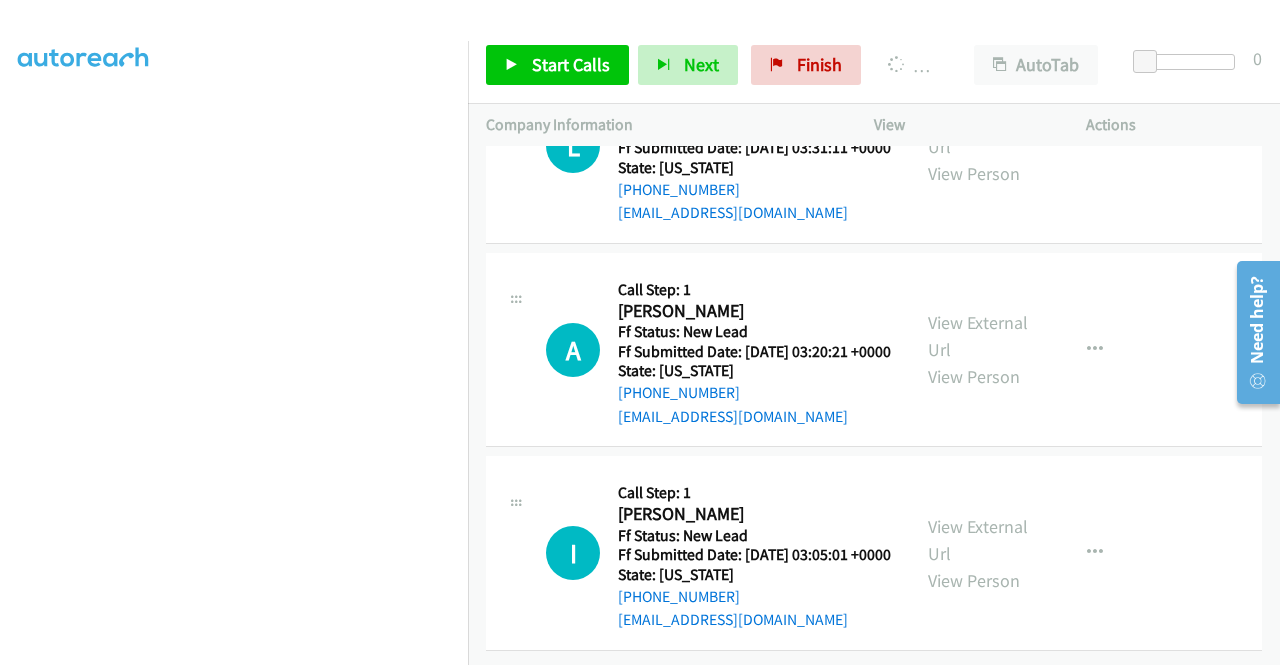 click on "View External Url" at bounding box center [978, -705] 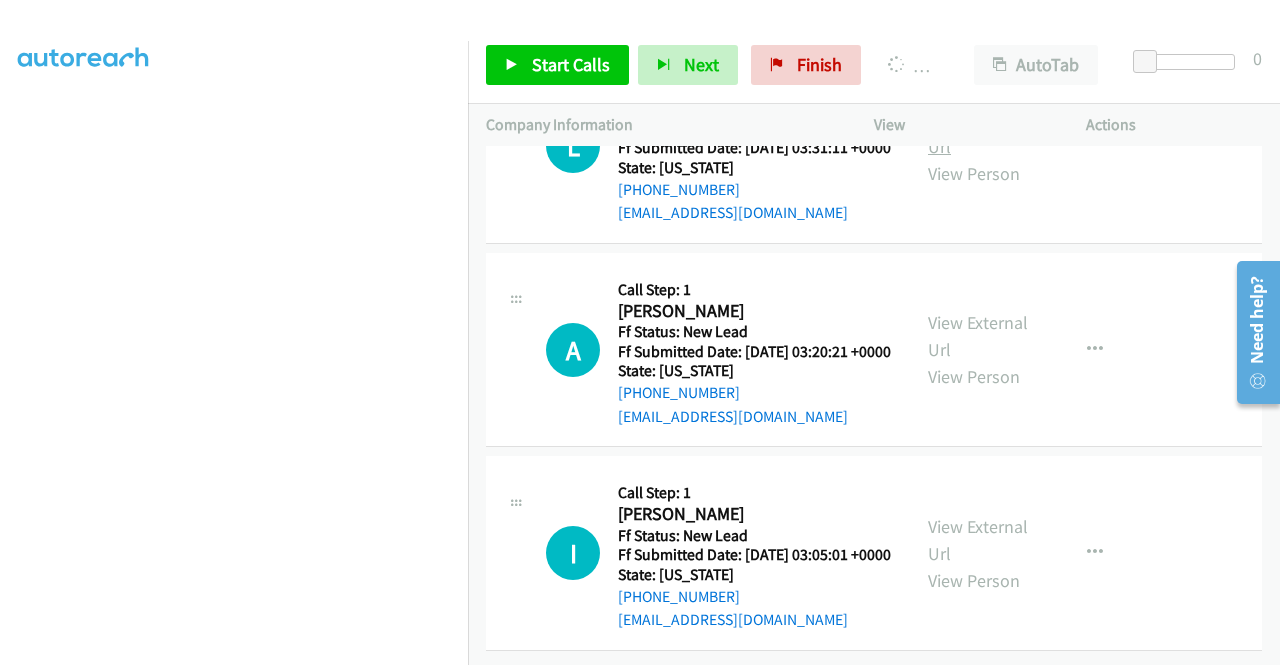 click on "View External Url" at bounding box center (978, 133) 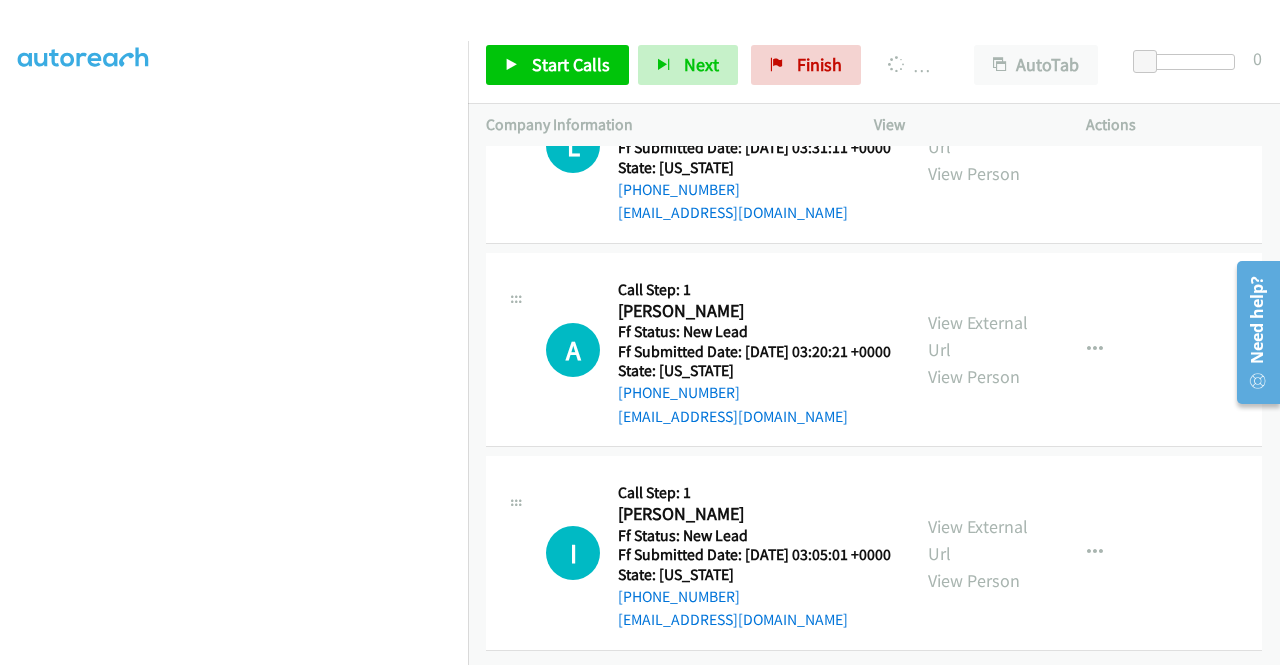 scroll, scrollTop: 17550, scrollLeft: 0, axis: vertical 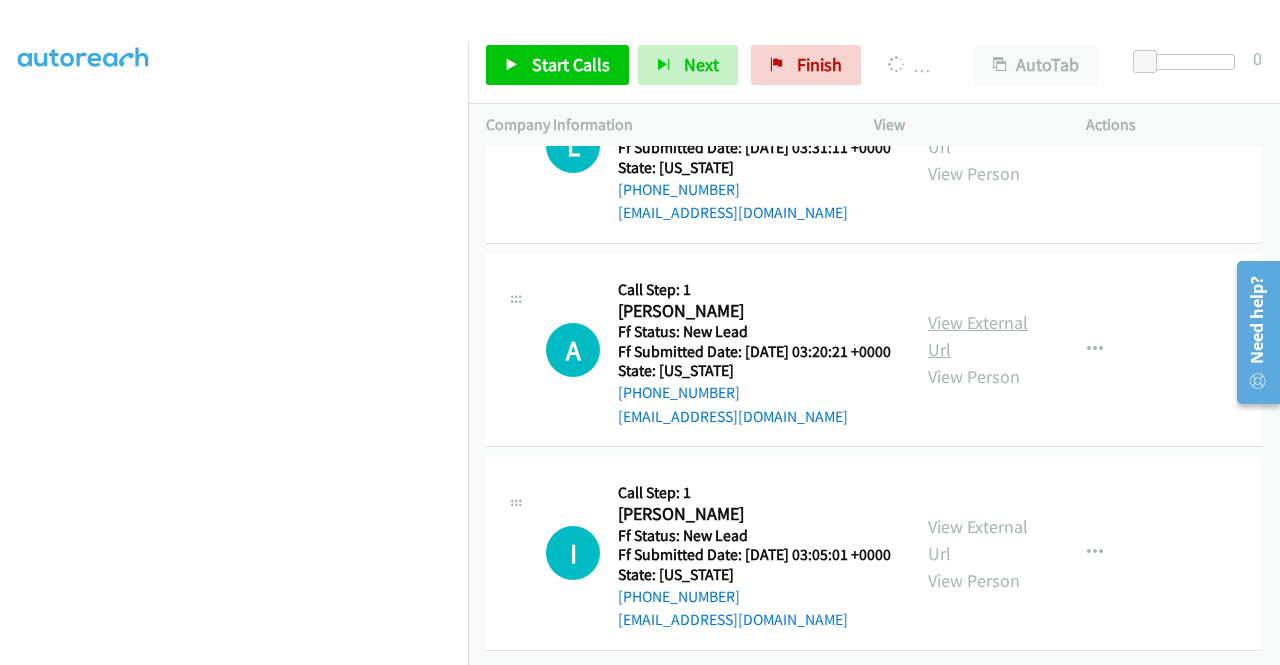 click on "View External Url" at bounding box center [978, 336] 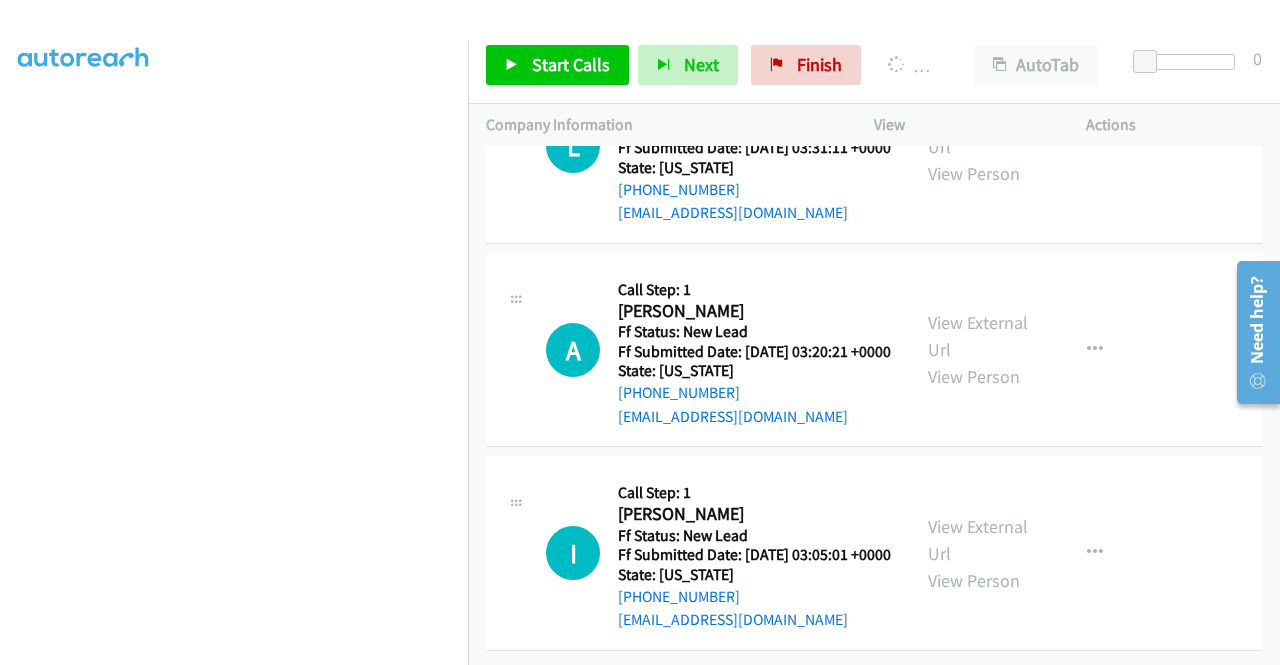 scroll, scrollTop: 17750, scrollLeft: 0, axis: vertical 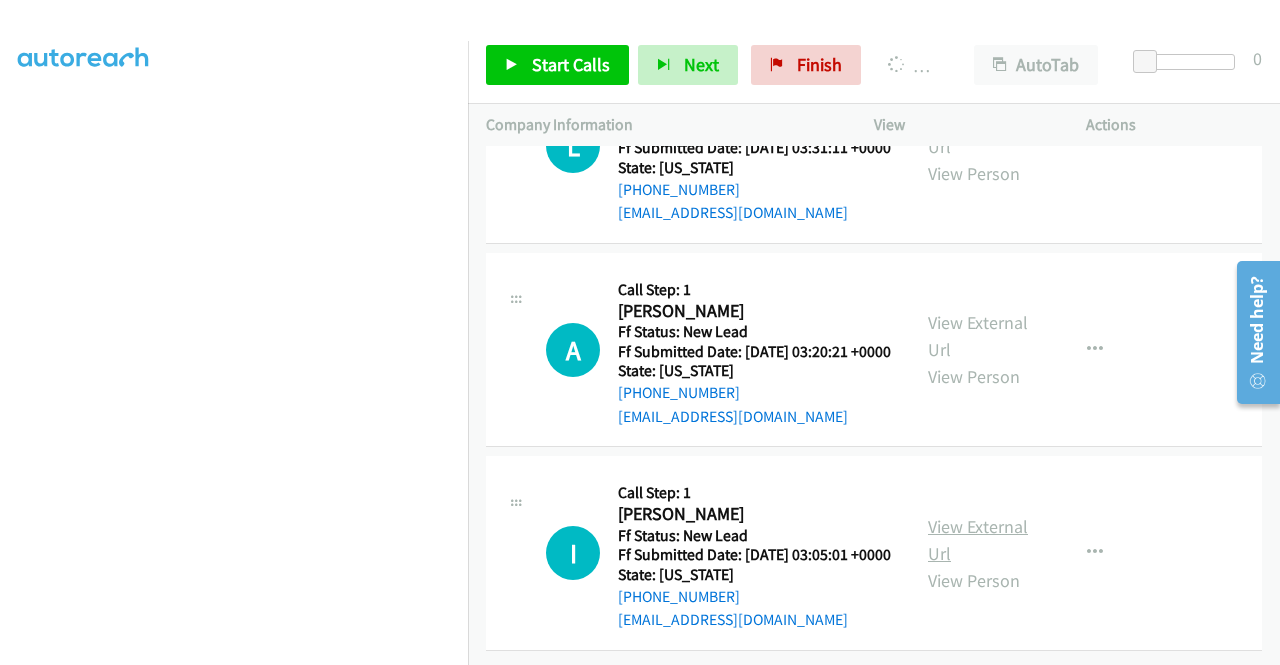 click on "View External Url" at bounding box center (978, 540) 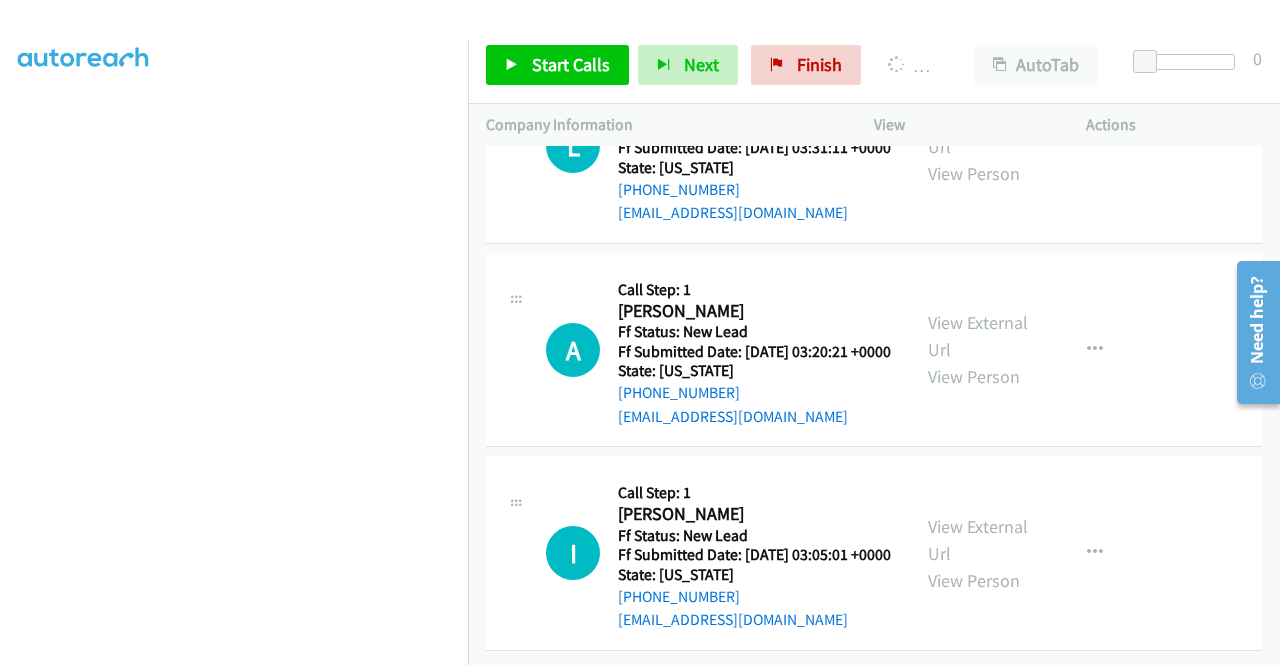 scroll, scrollTop: 17824, scrollLeft: 0, axis: vertical 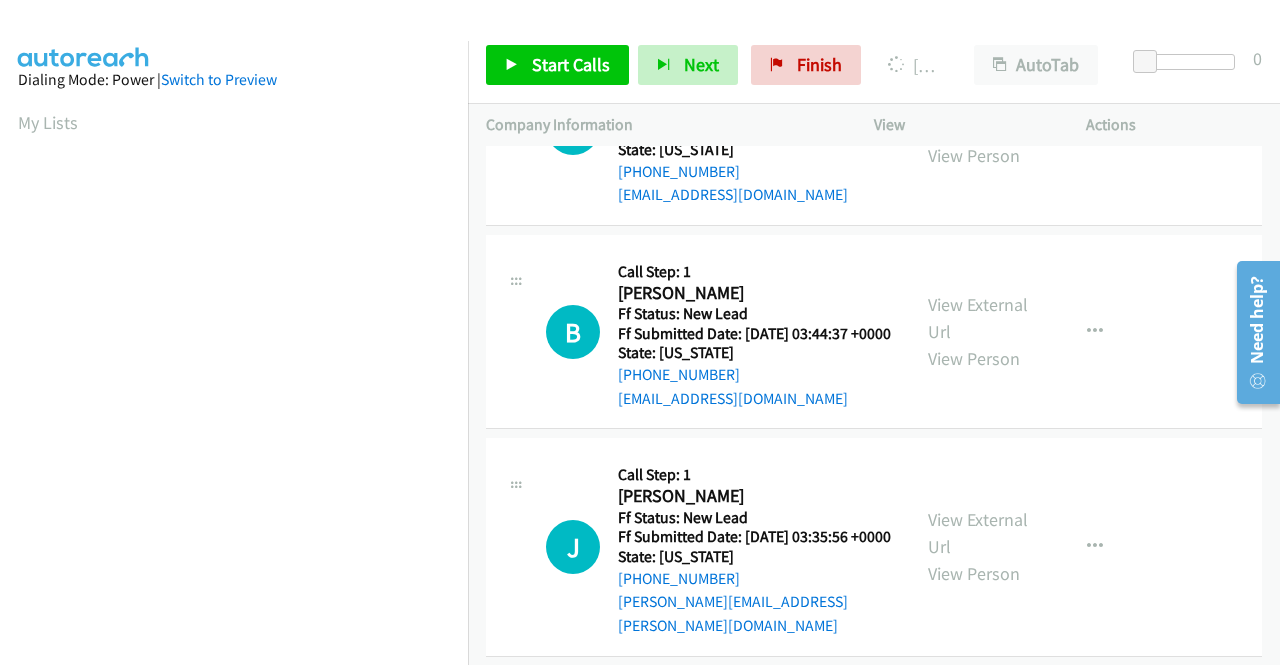 click on "View External Url" at bounding box center [978, -496] 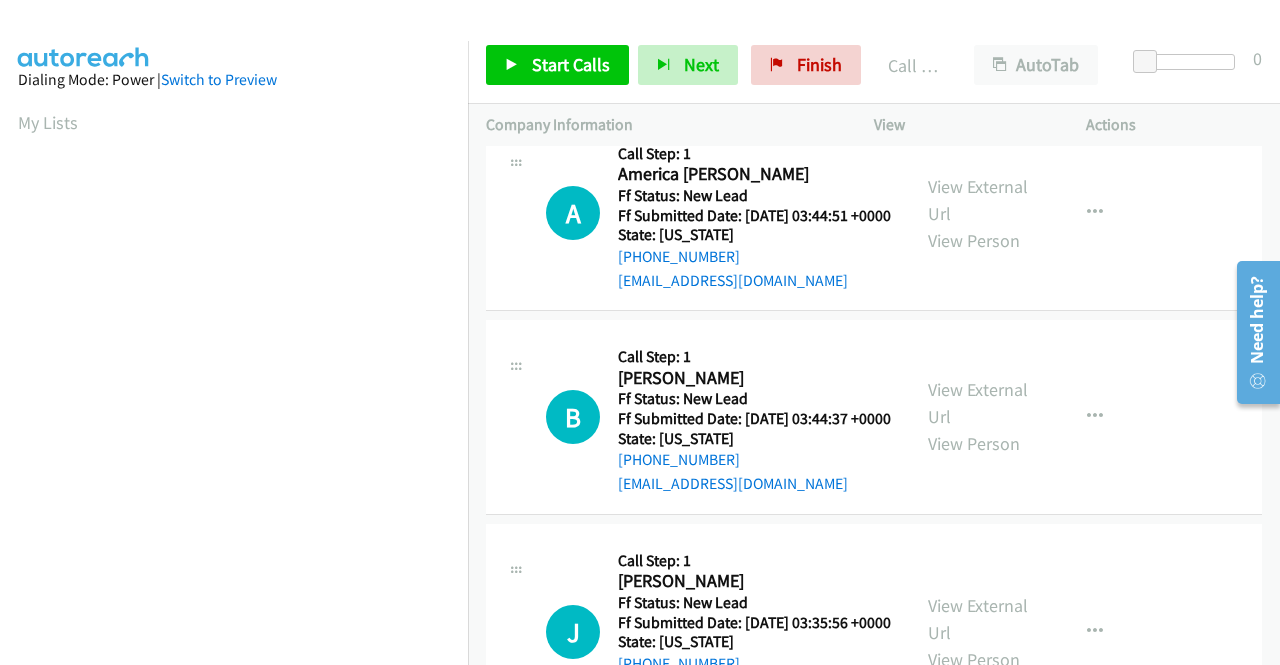 scroll, scrollTop: 456, scrollLeft: 0, axis: vertical 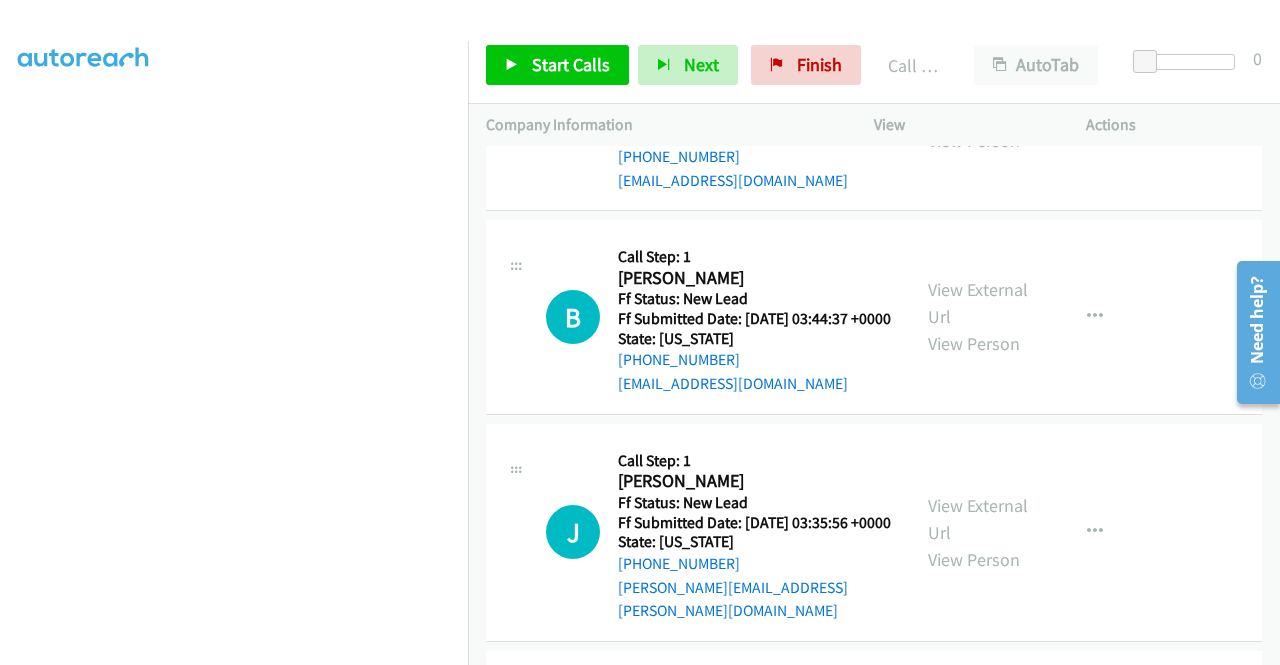 click on "View External Url" at bounding box center (978, -575) 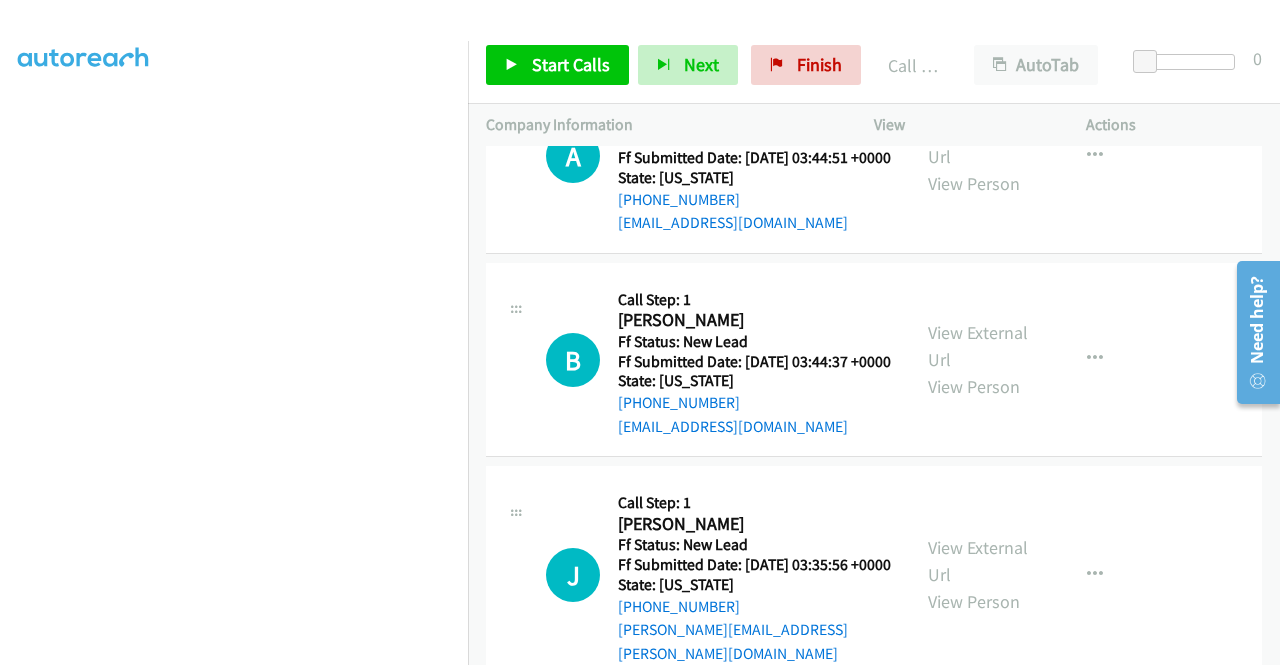 scroll, scrollTop: 456, scrollLeft: 0, axis: vertical 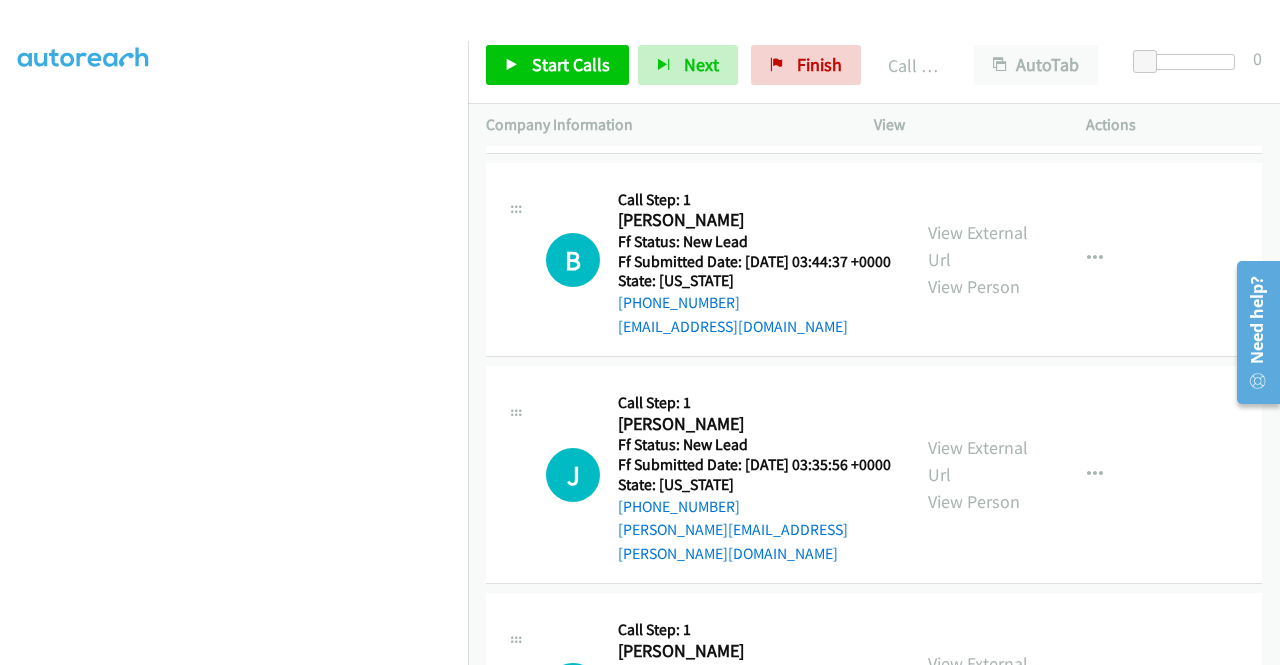 click on "Call was successful?" at bounding box center (685, -574) 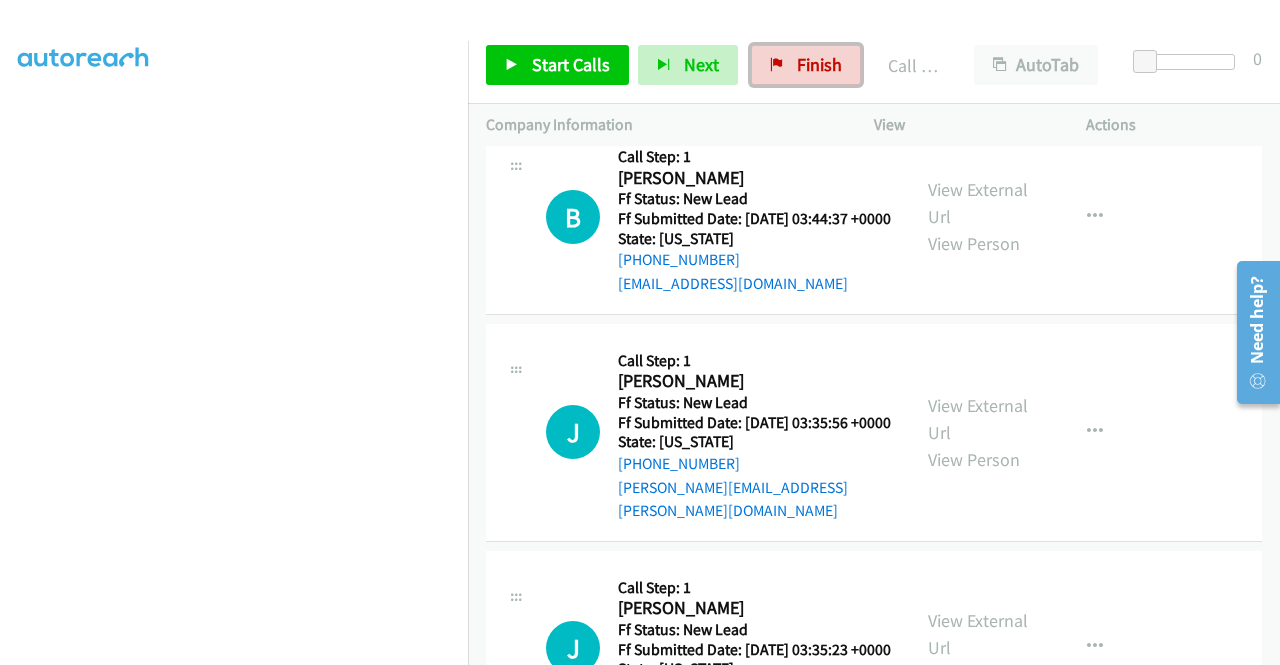 drag, startPoint x: 786, startPoint y: 46, endPoint x: 800, endPoint y: 604, distance: 558.1756 